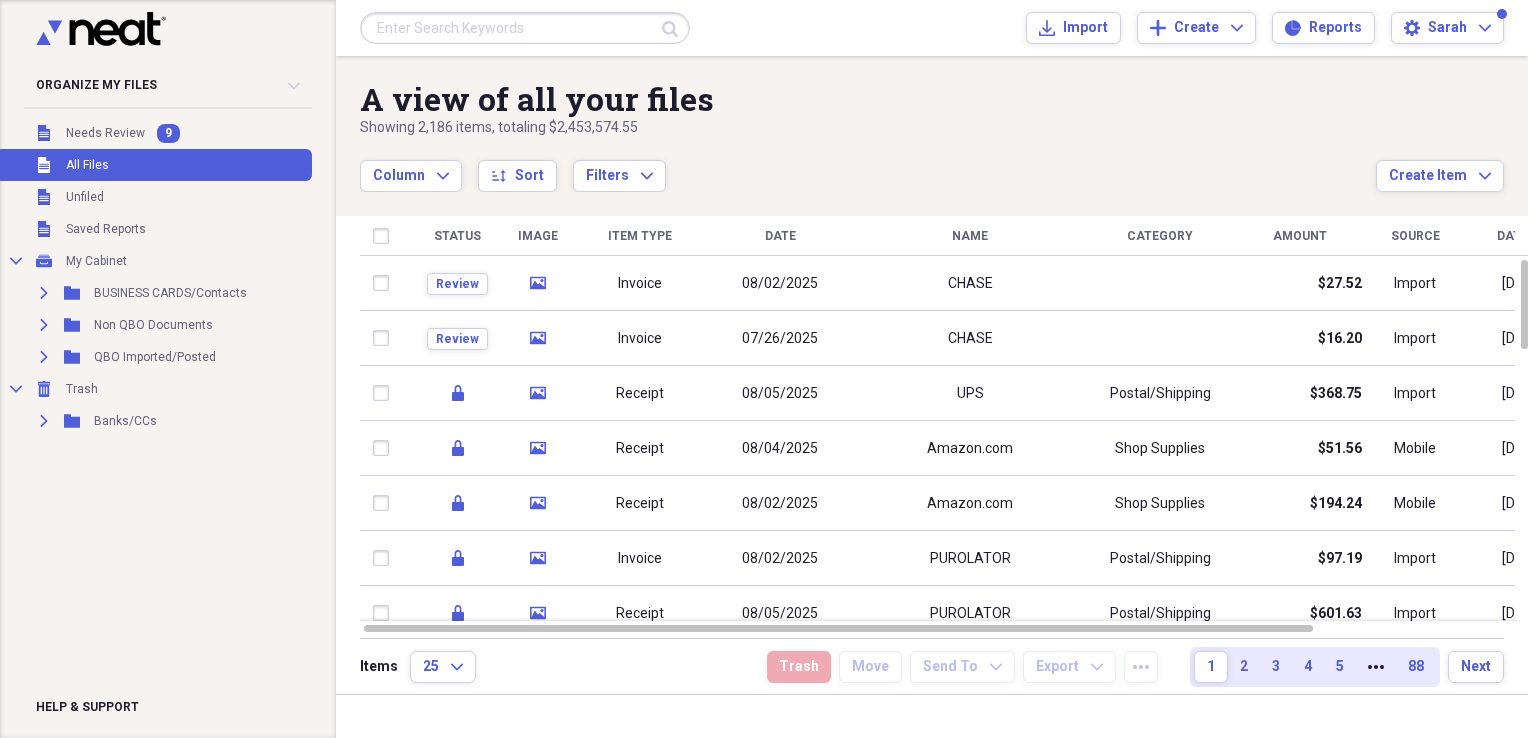 scroll, scrollTop: 0, scrollLeft: 0, axis: both 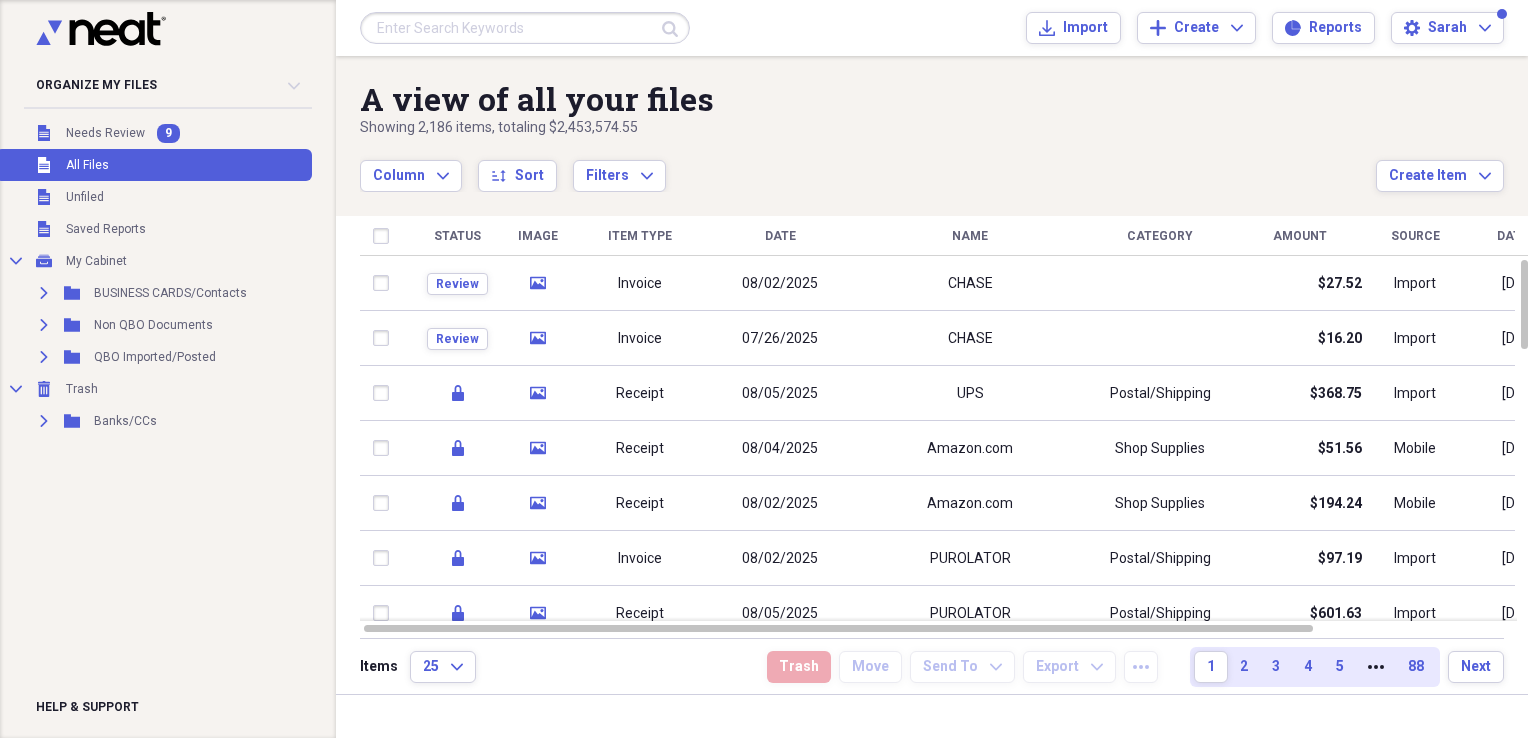 click on "Organize My Files 9 Collapse Unfiled Needs Review 9 Unfiled All Files Unfiled Unfiled Unfiled Saved Reports Collapse My Cabinet My Cabinet Add Folder Expand Folder BUSINESS CARDS/Contacts Add Folder Expand Folder Non QBO Documents Add Folder Expand Folder QBO Imported/Posted Add Folder Collapse Trash Trash Expand Folder Banks/CCs Help & Support" at bounding box center [168, 369] 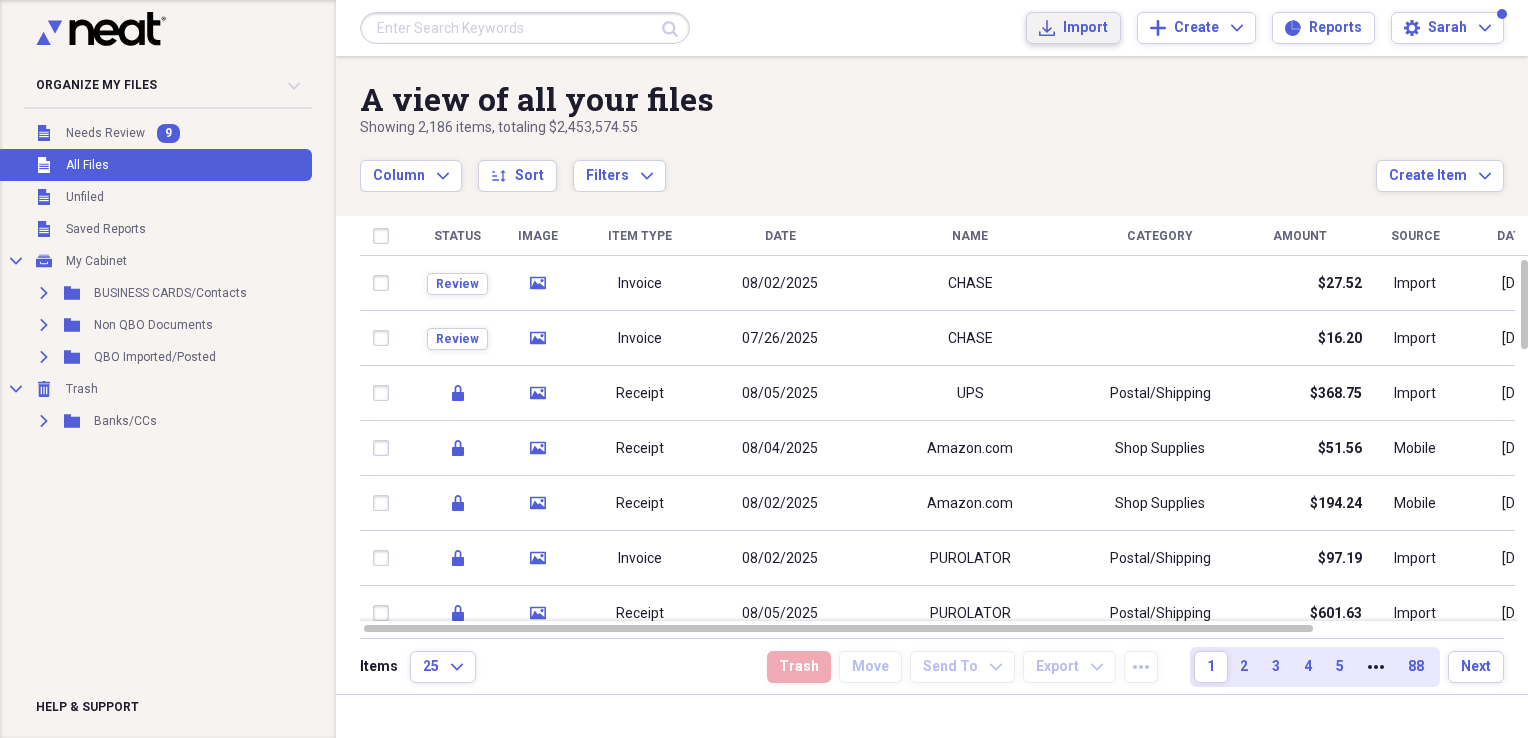 click on "Import" at bounding box center (1085, 28) 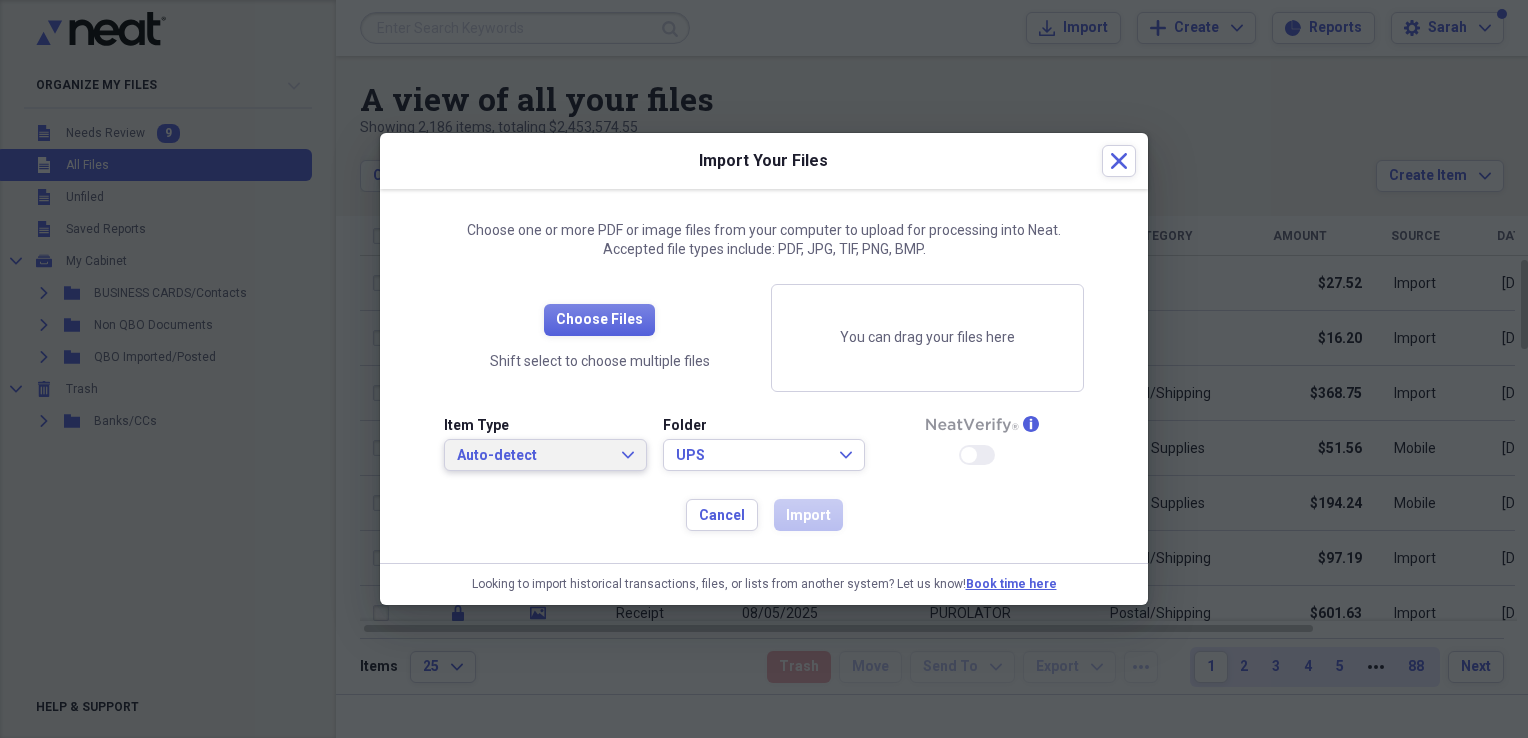 click on "Auto-detect" at bounding box center (533, 456) 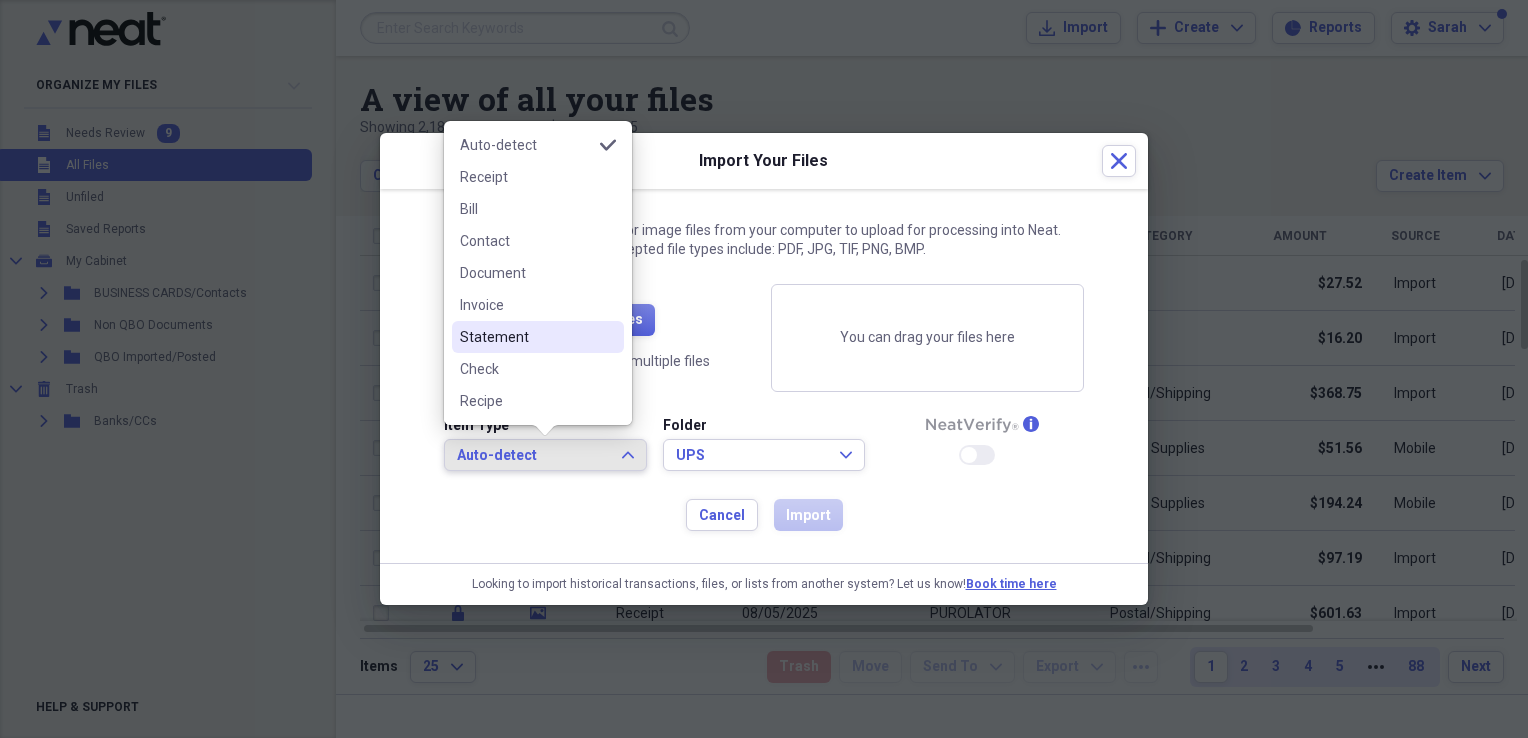 click on "Statement" at bounding box center (526, 337) 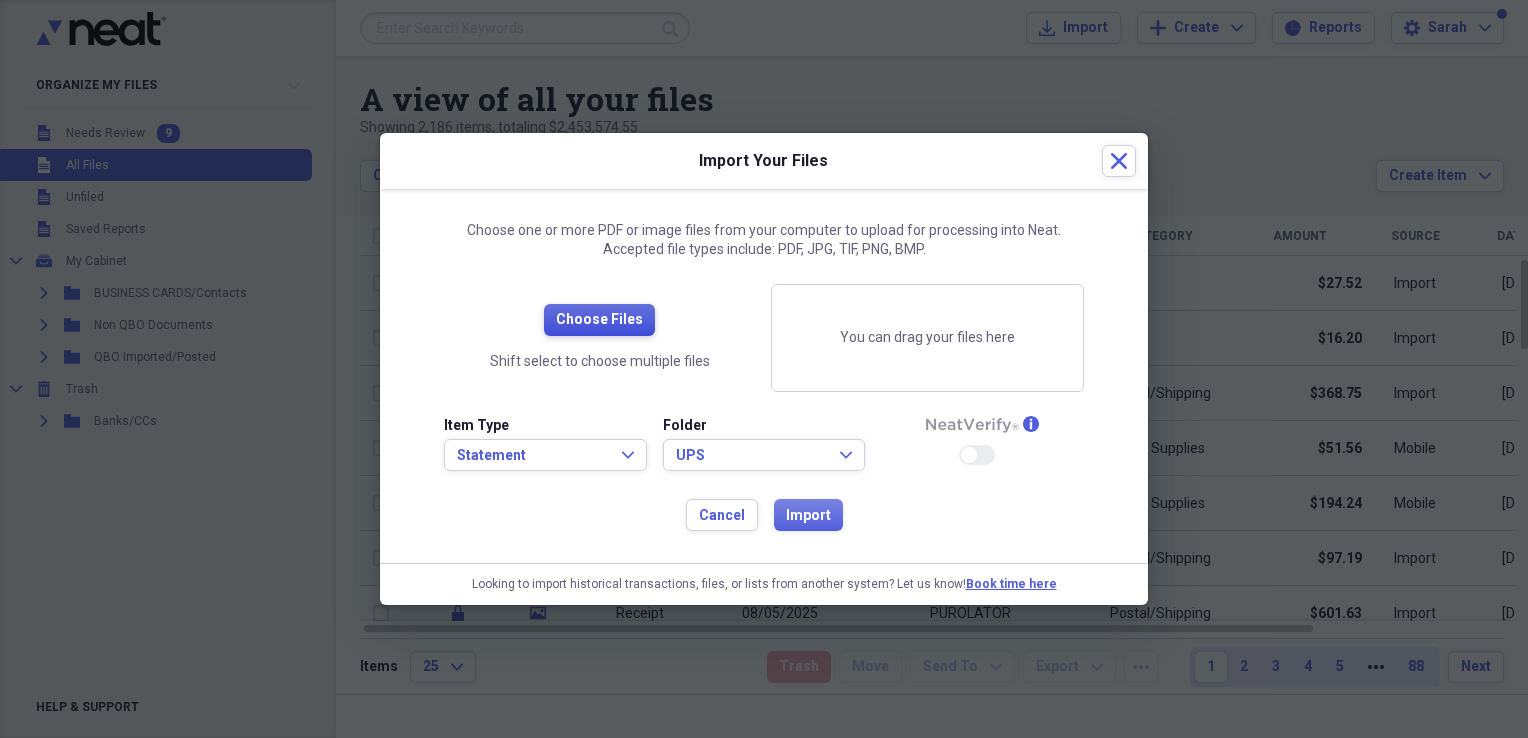 click on "Choose Files" at bounding box center (599, 320) 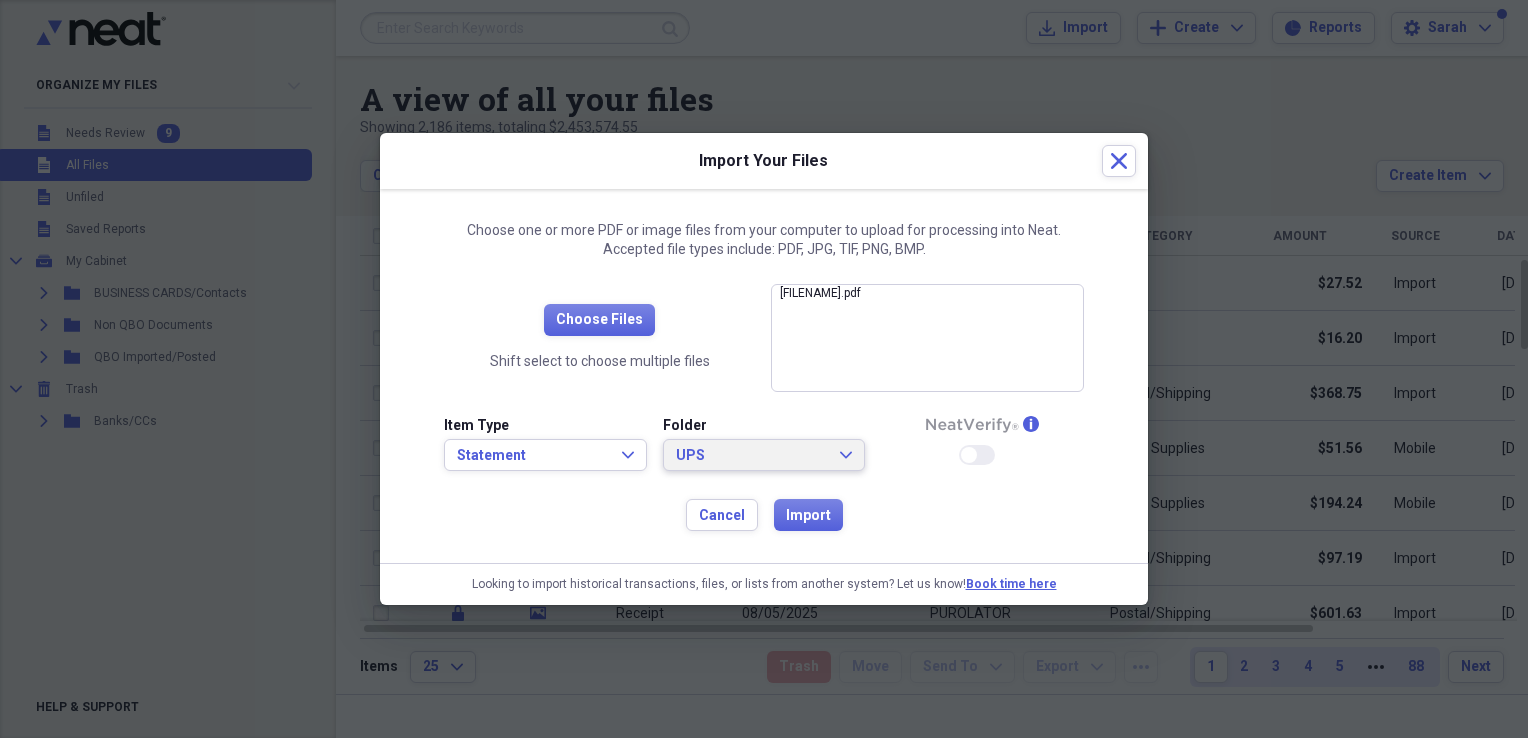 click on "UPS" at bounding box center [752, 456] 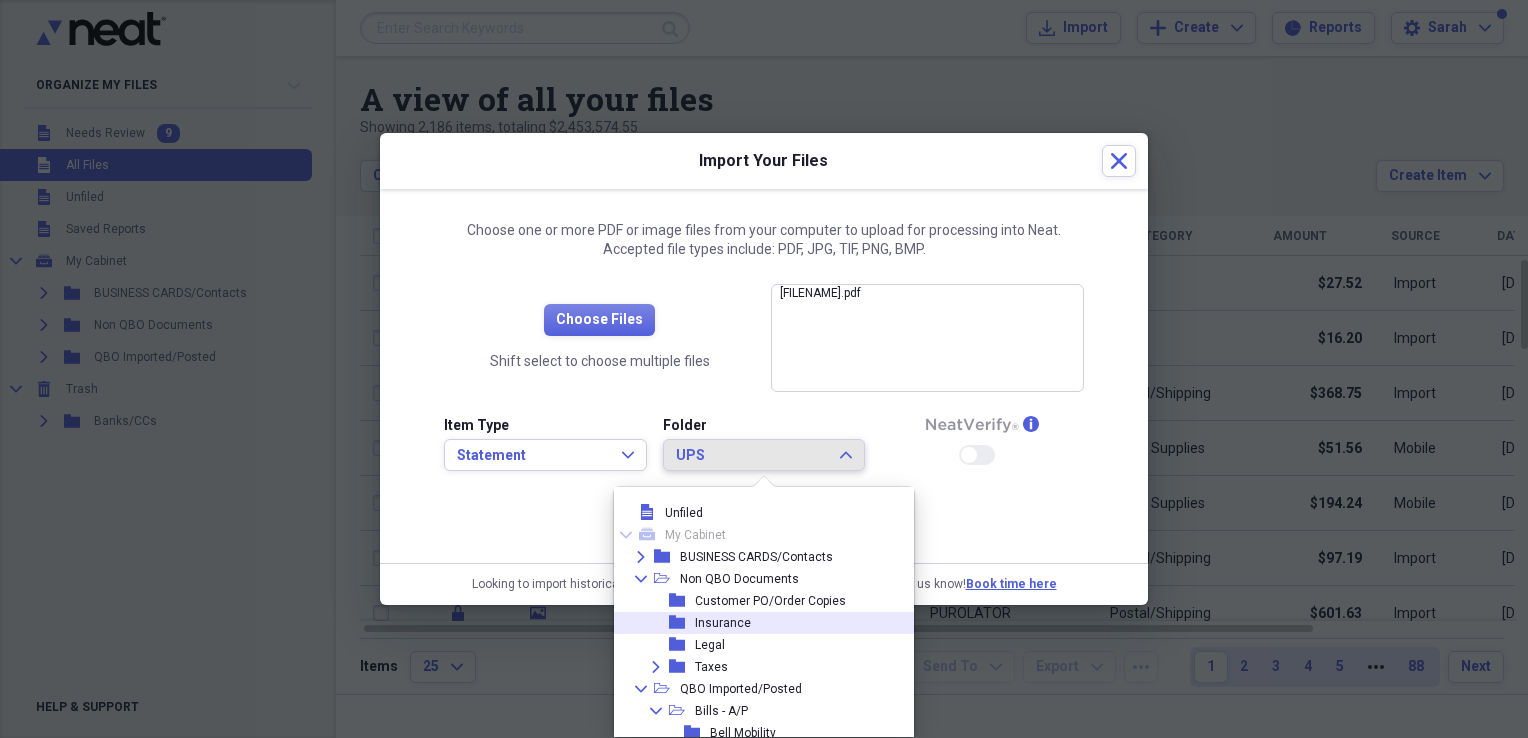scroll, scrollTop: 0, scrollLeft: 0, axis: both 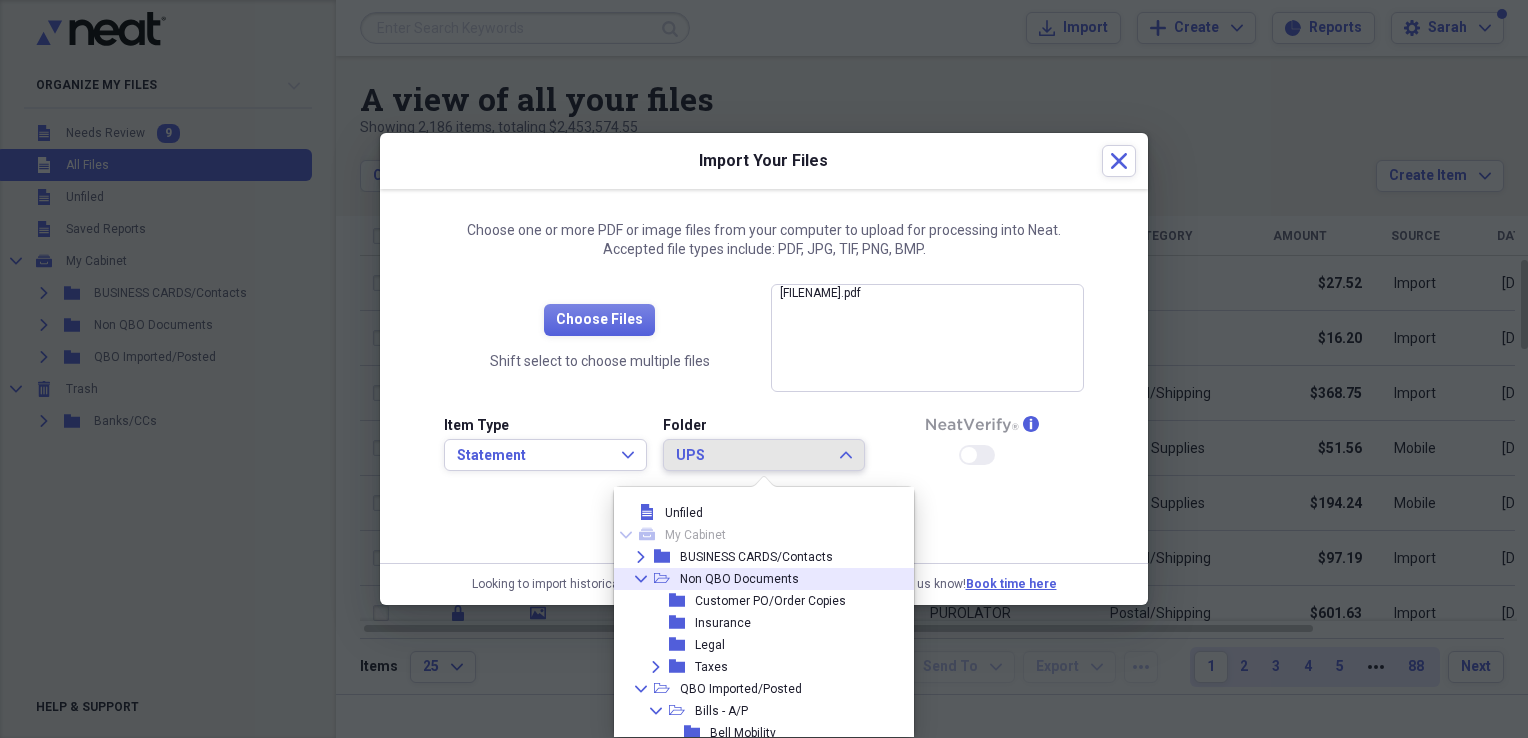 click on "open-folder" 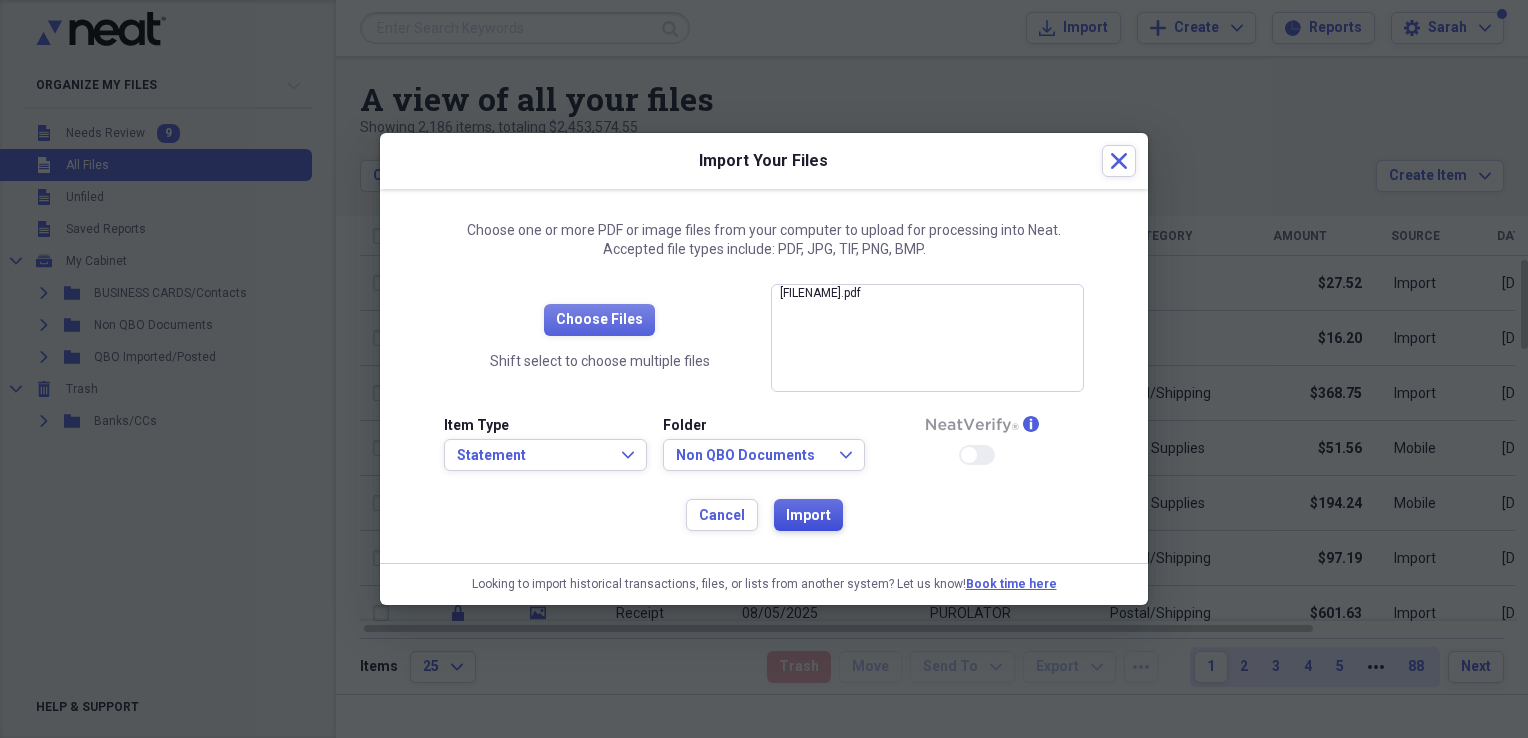 click on "Import" at bounding box center [808, 516] 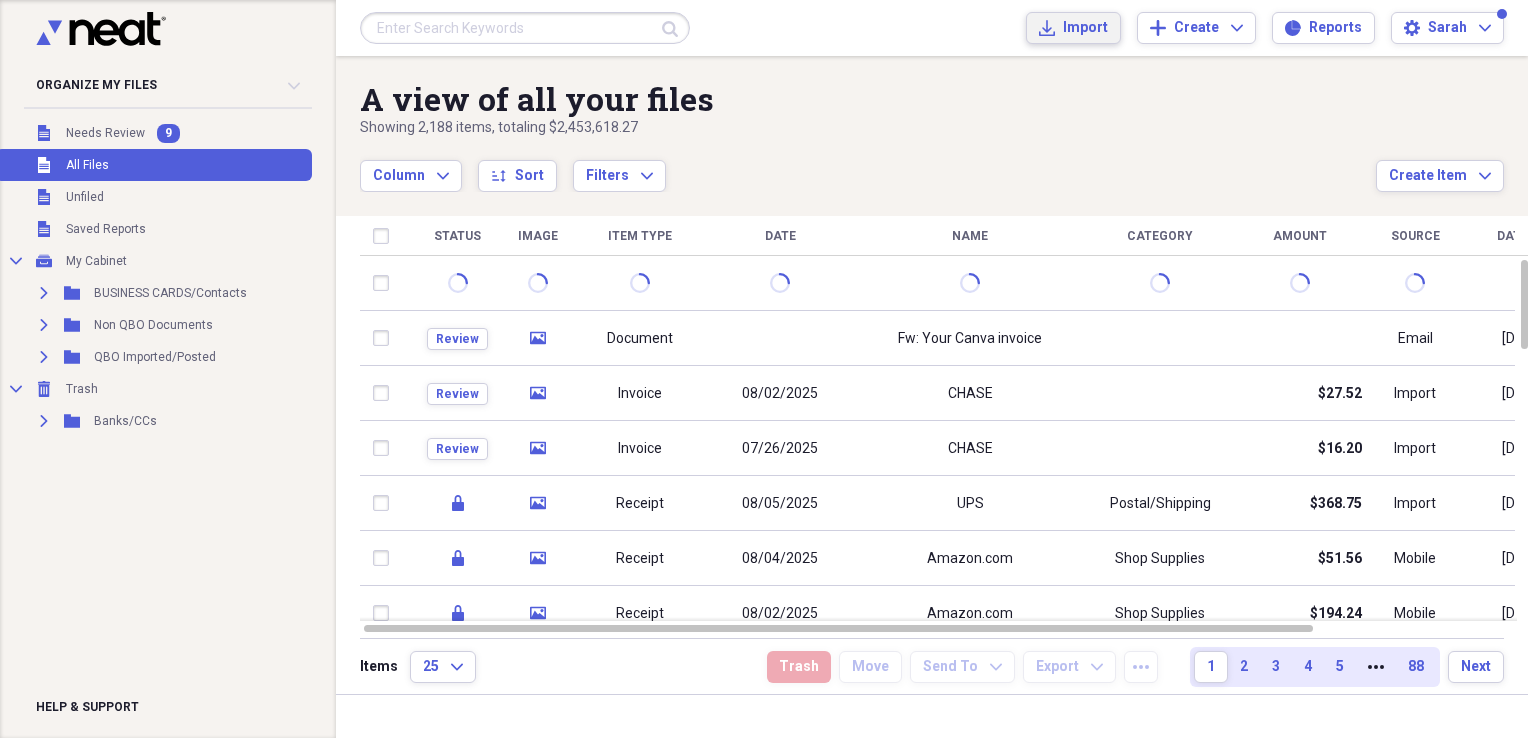 click on "Import Import" at bounding box center (1073, 28) 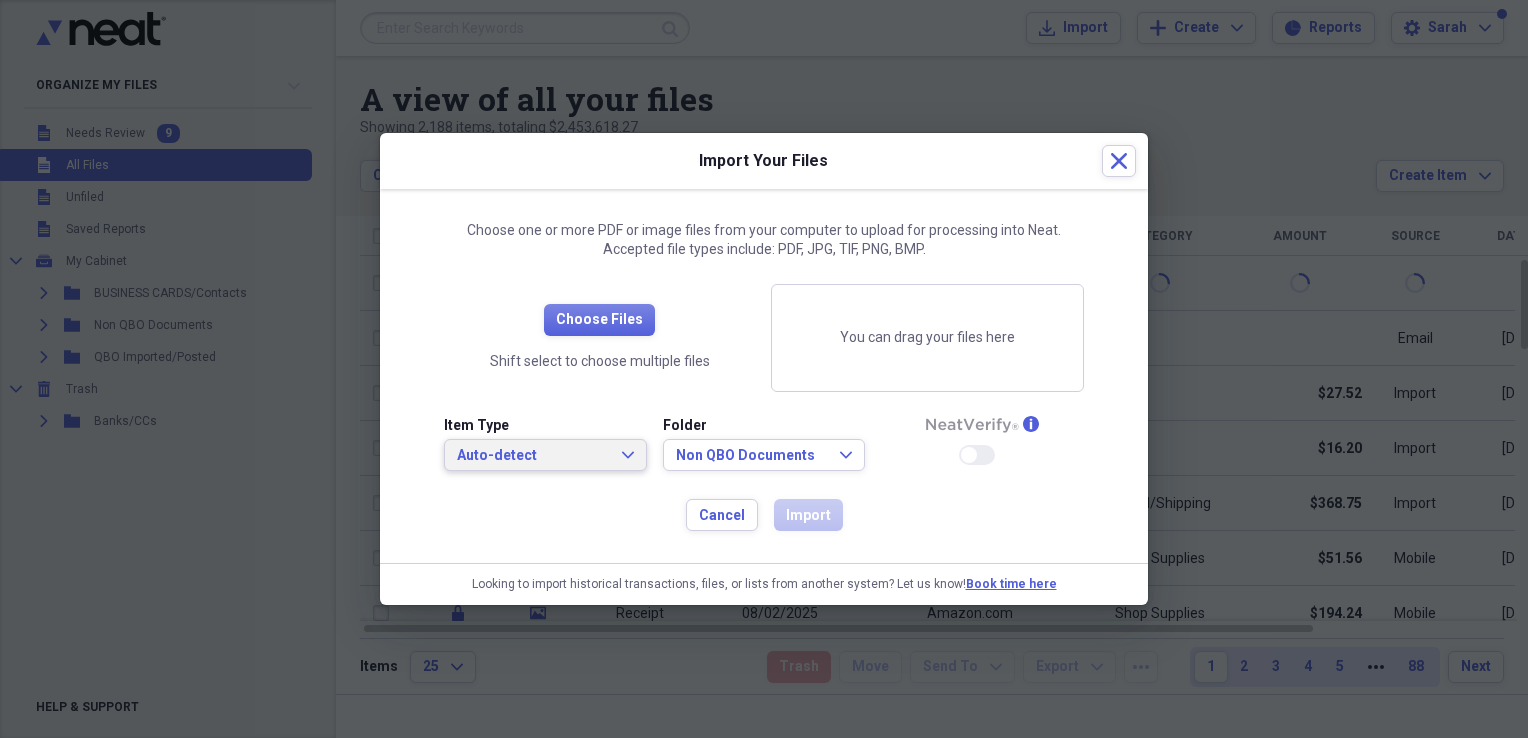 click on "Auto-detect" at bounding box center [533, 456] 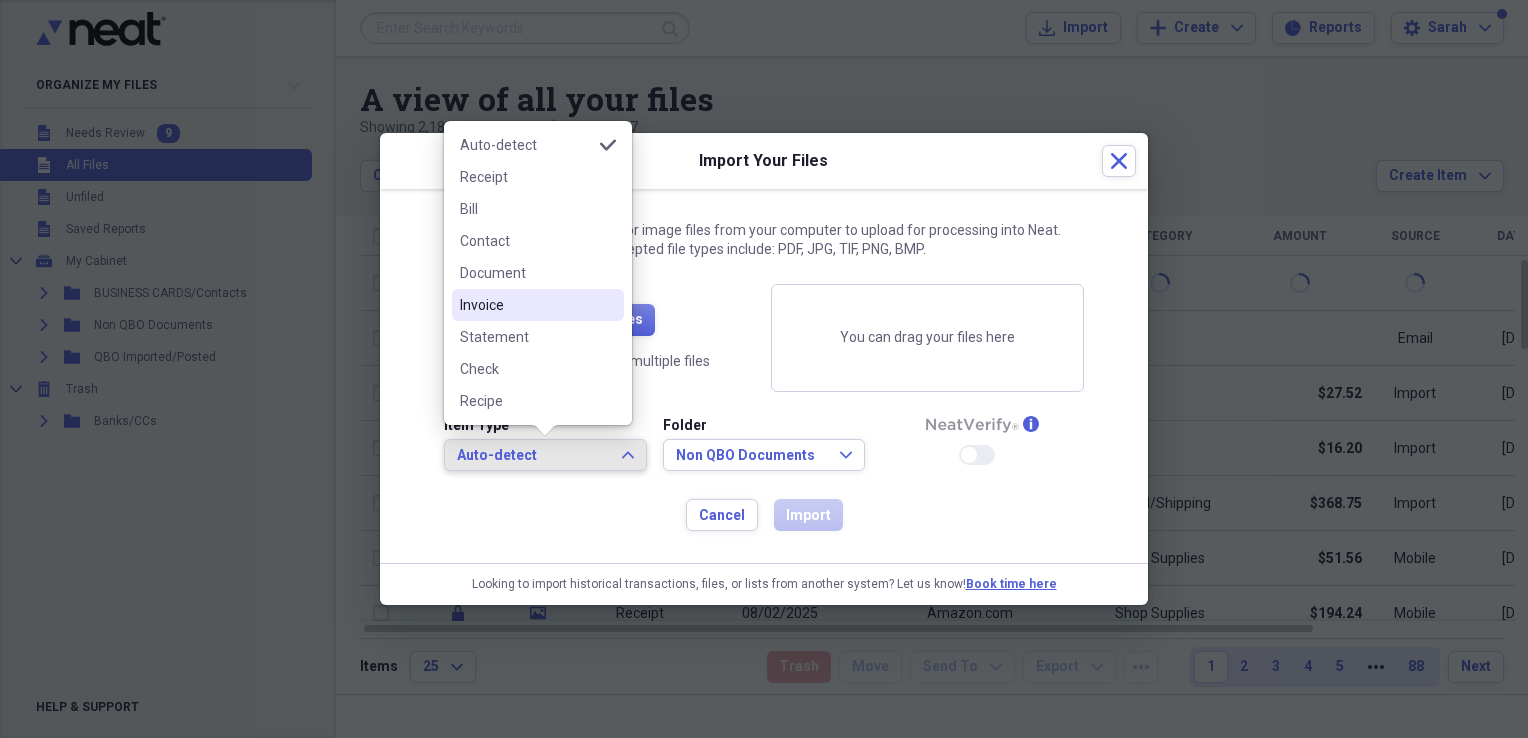 click on "Invoice" at bounding box center [538, 305] 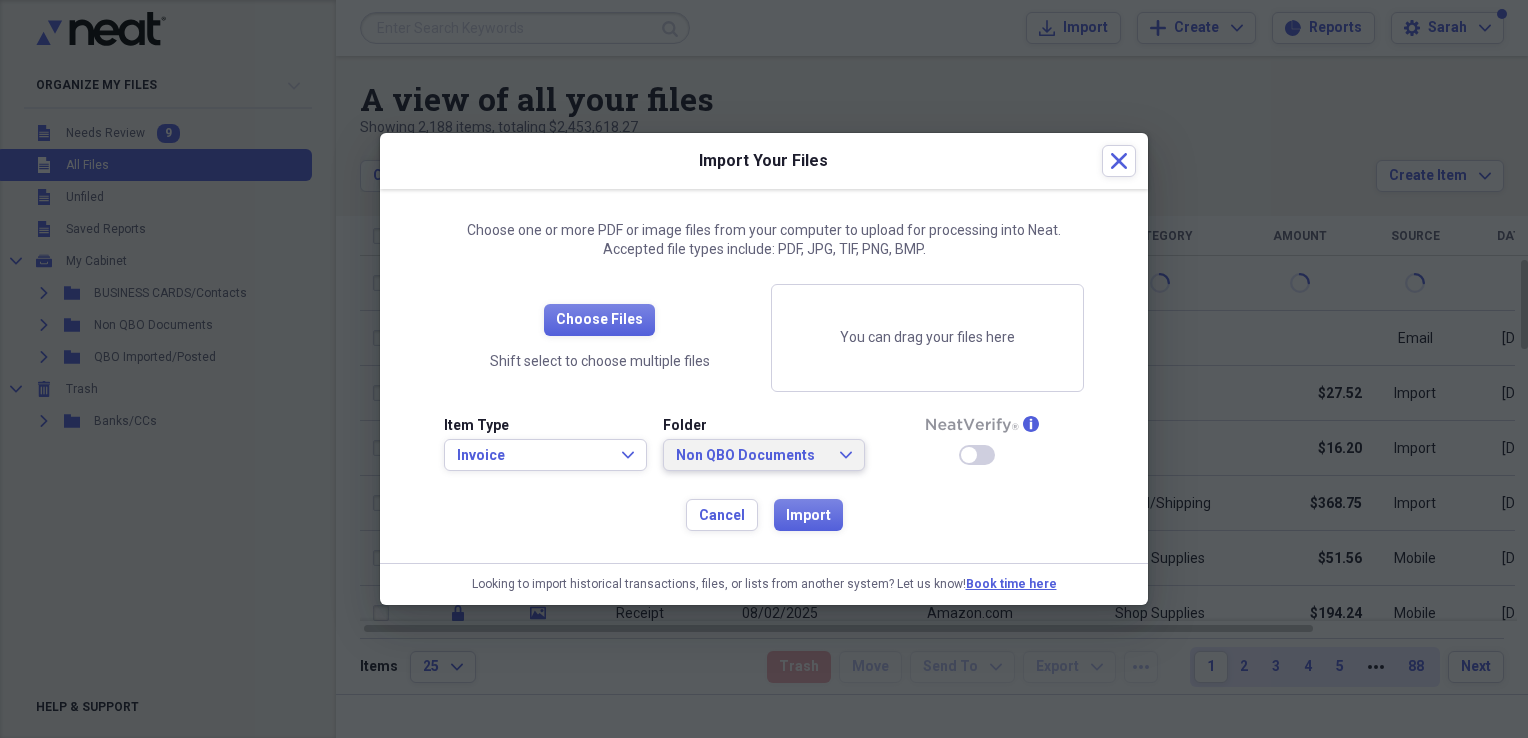 click on "Non QBO Documents" at bounding box center [752, 456] 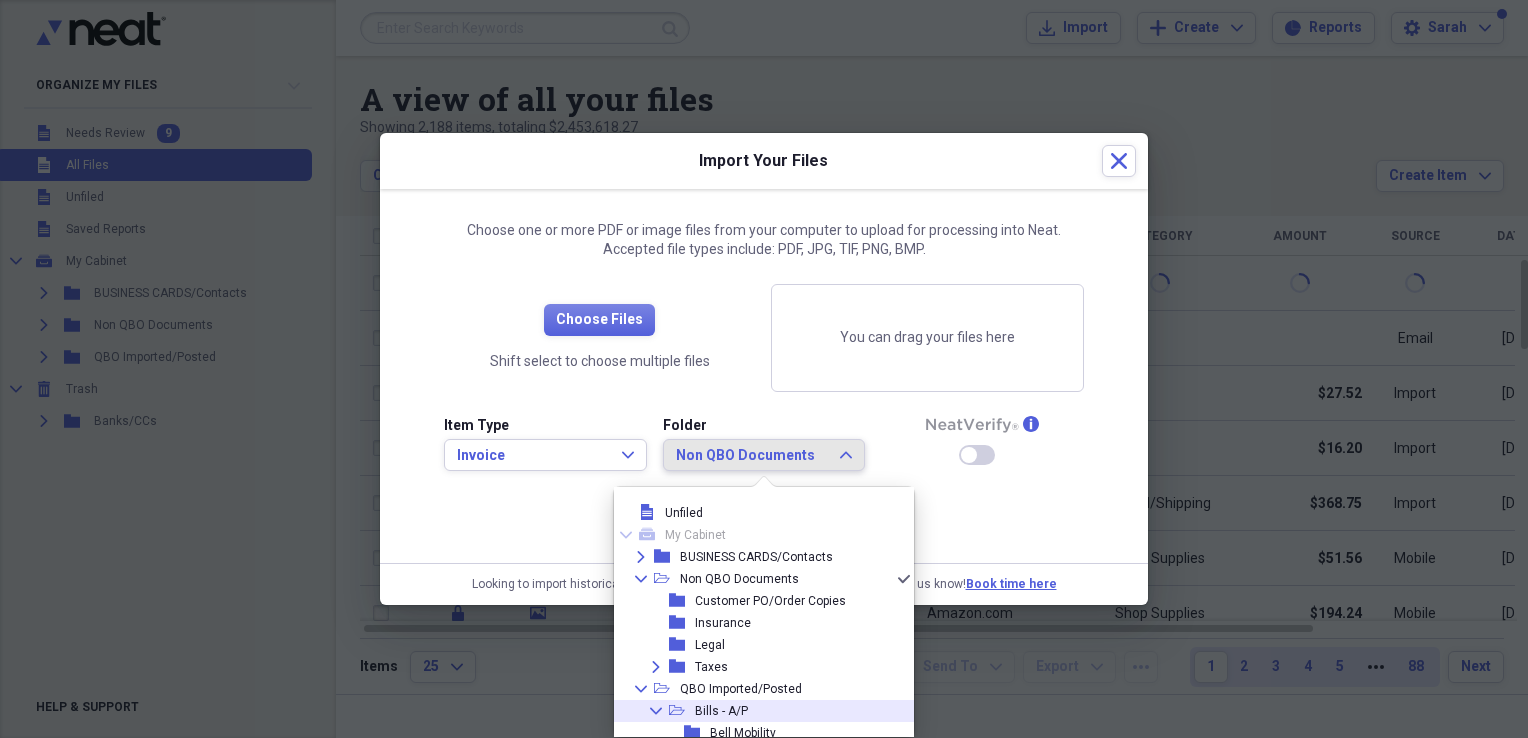 click on "open-folder" 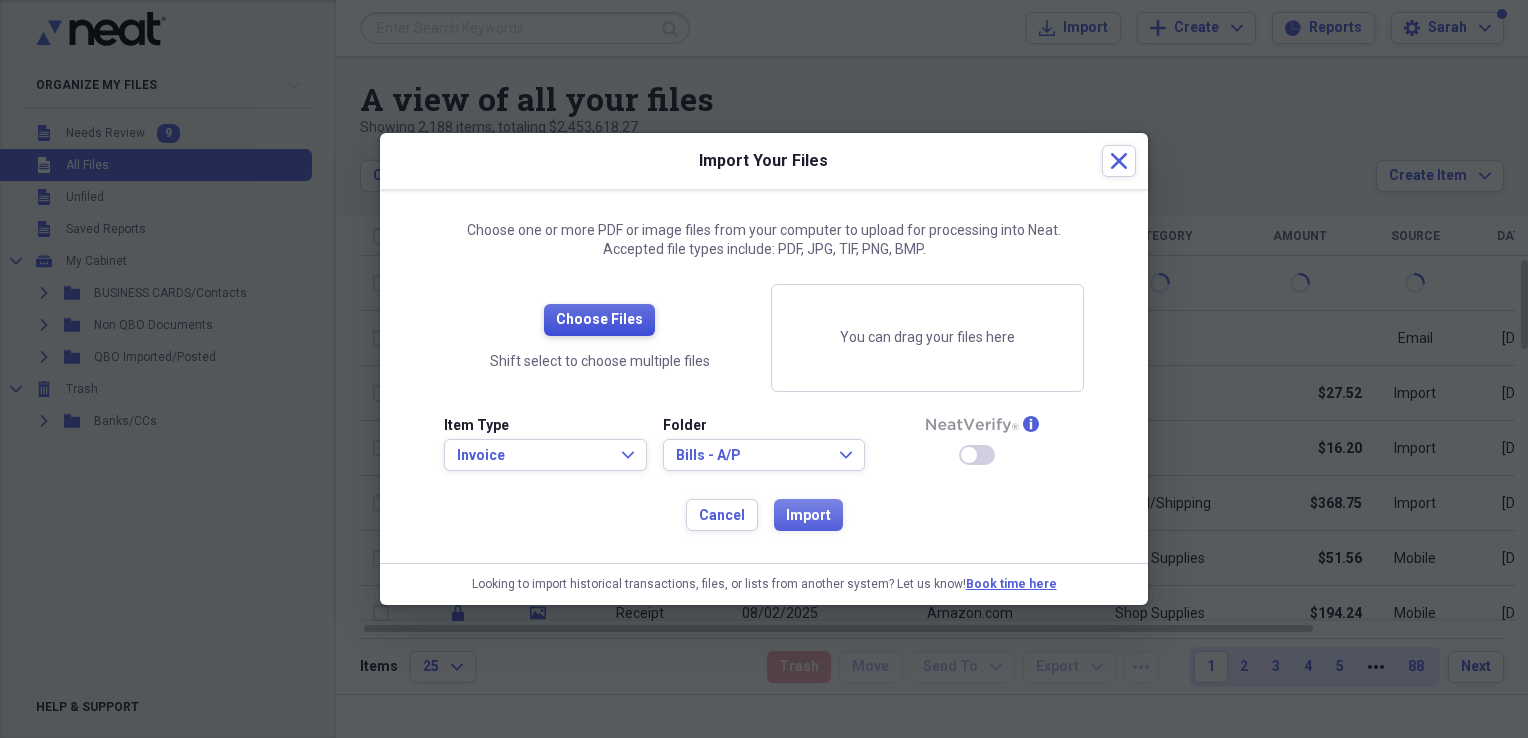 click on "Choose Files" at bounding box center [599, 320] 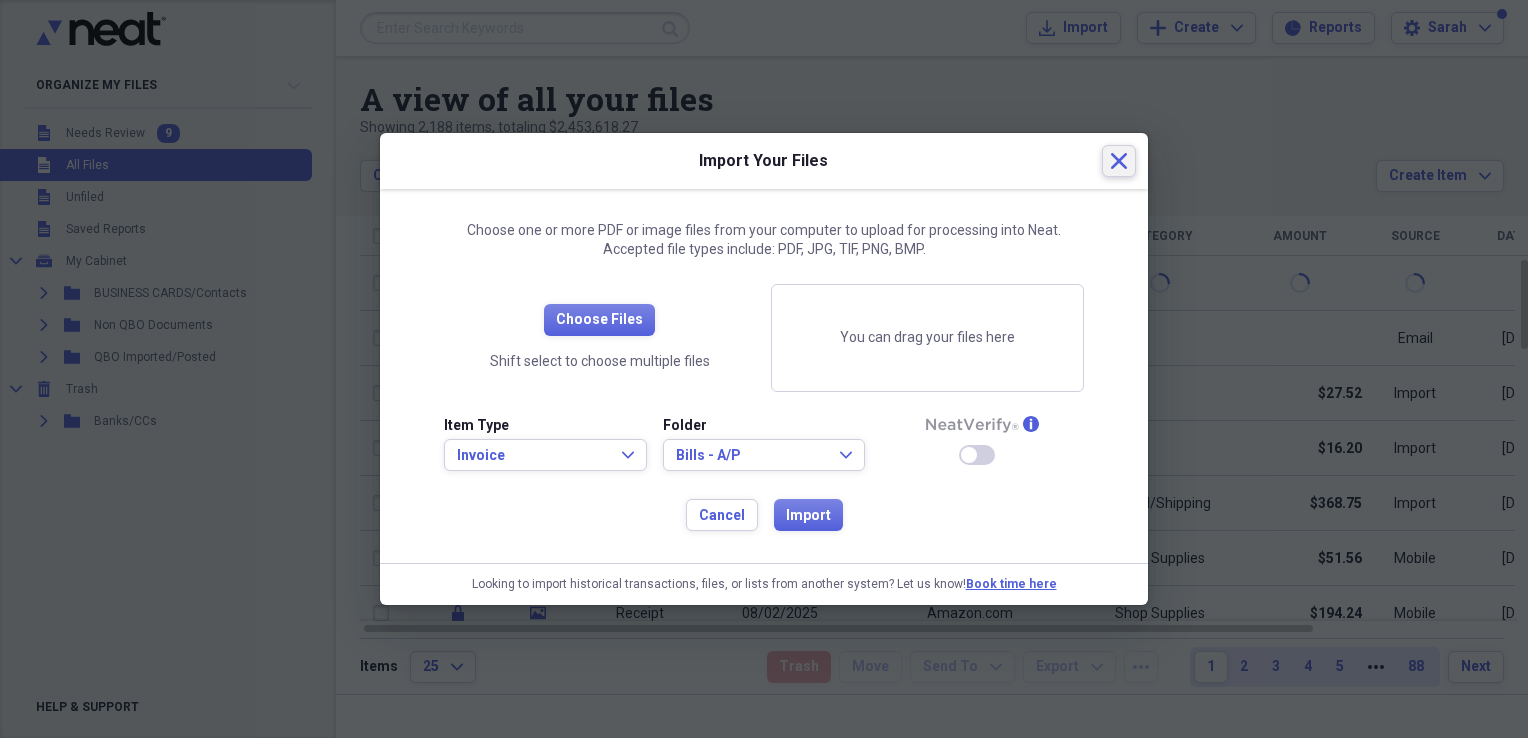 click 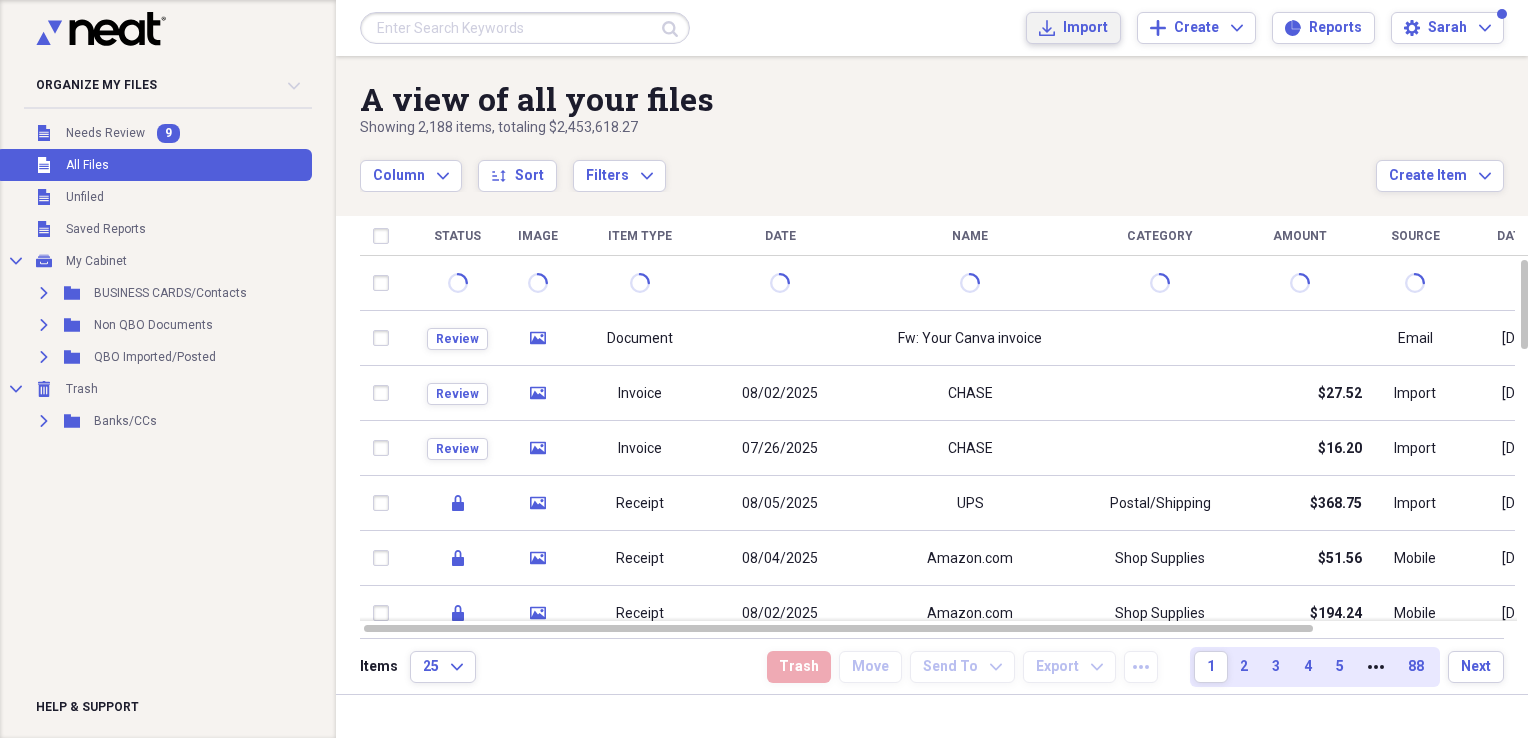 click on "Import" at bounding box center [1085, 28] 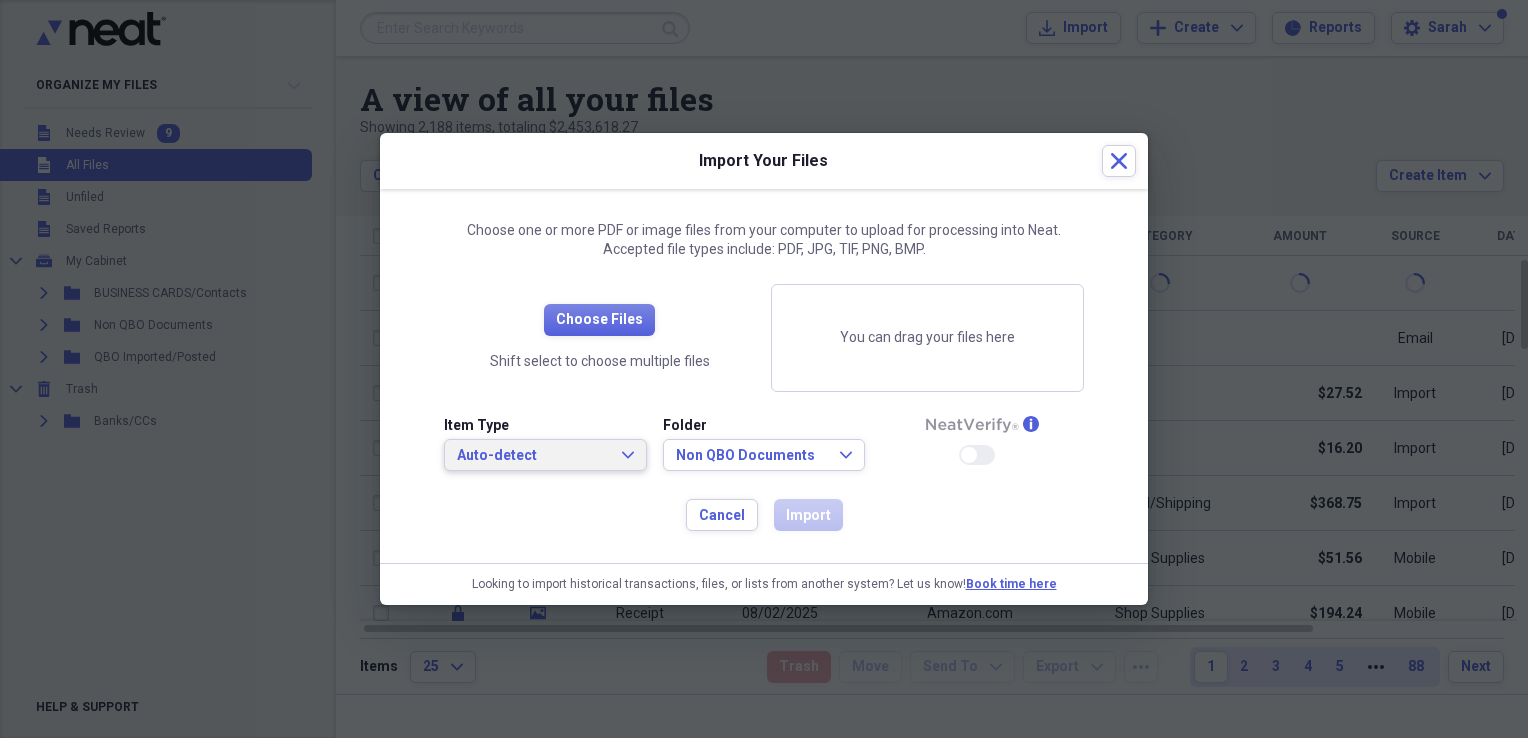 click on "Auto-detect" at bounding box center (533, 456) 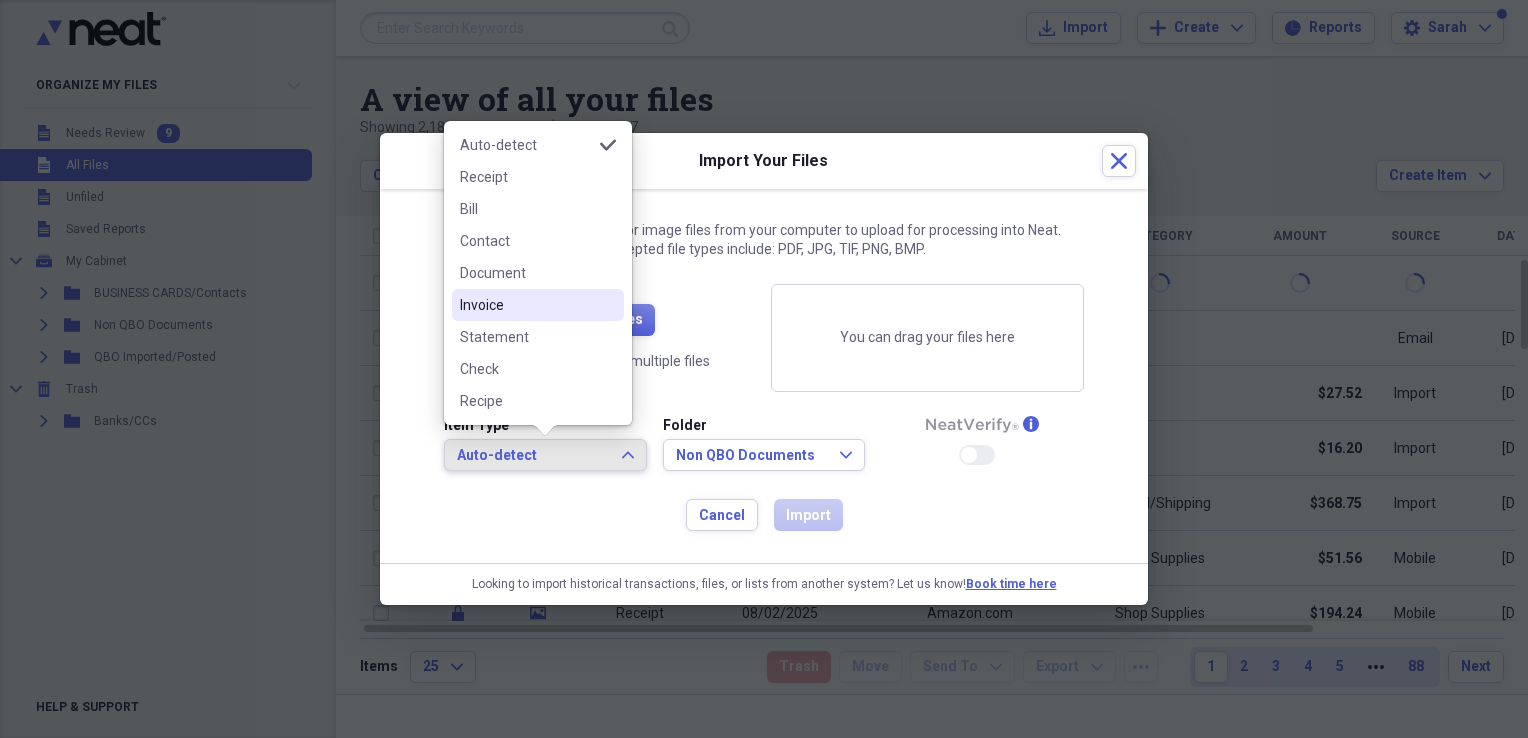click on "Invoice" at bounding box center (526, 305) 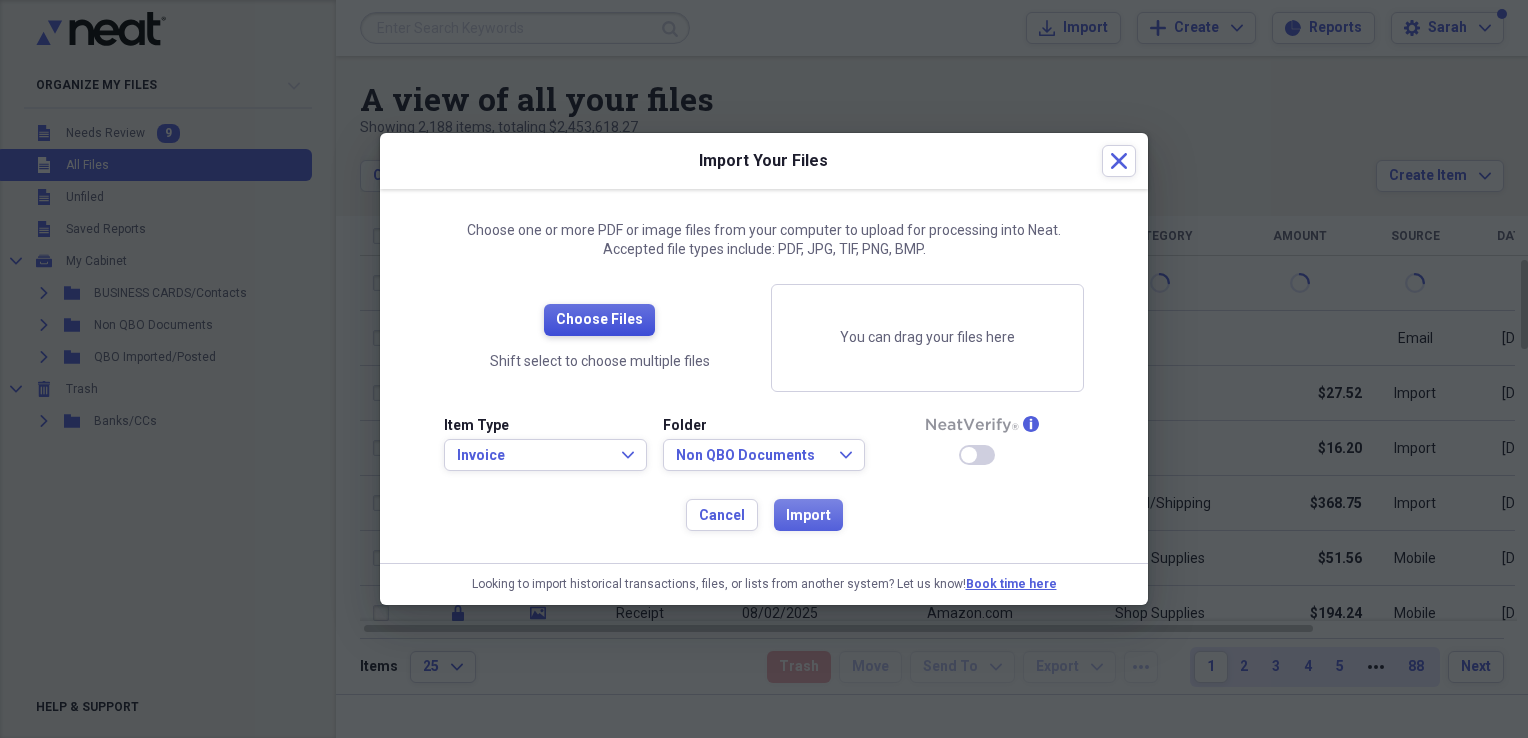 click on "Choose Files" at bounding box center (599, 320) 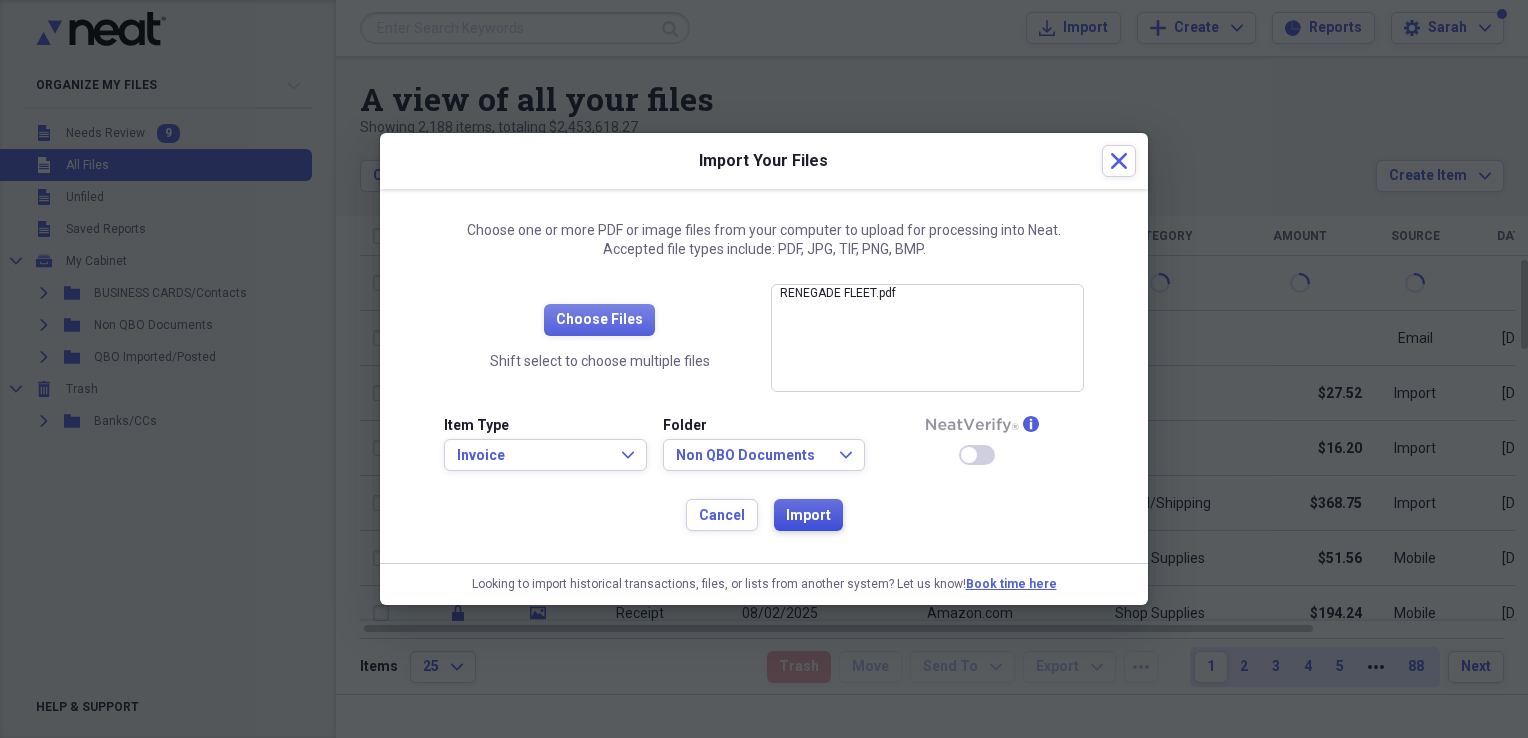 click on "Import" at bounding box center (808, 516) 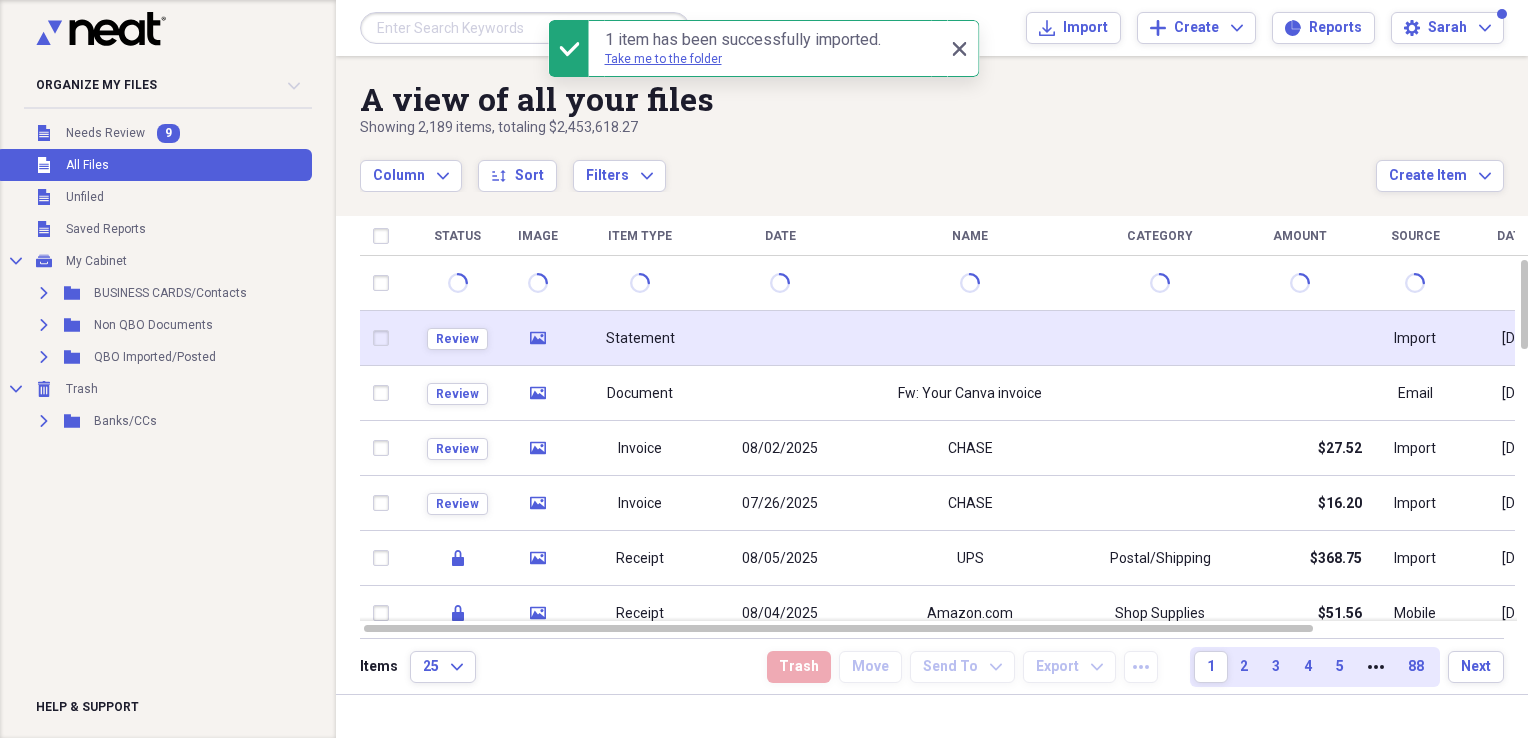 click on "Review" at bounding box center (457, 338) 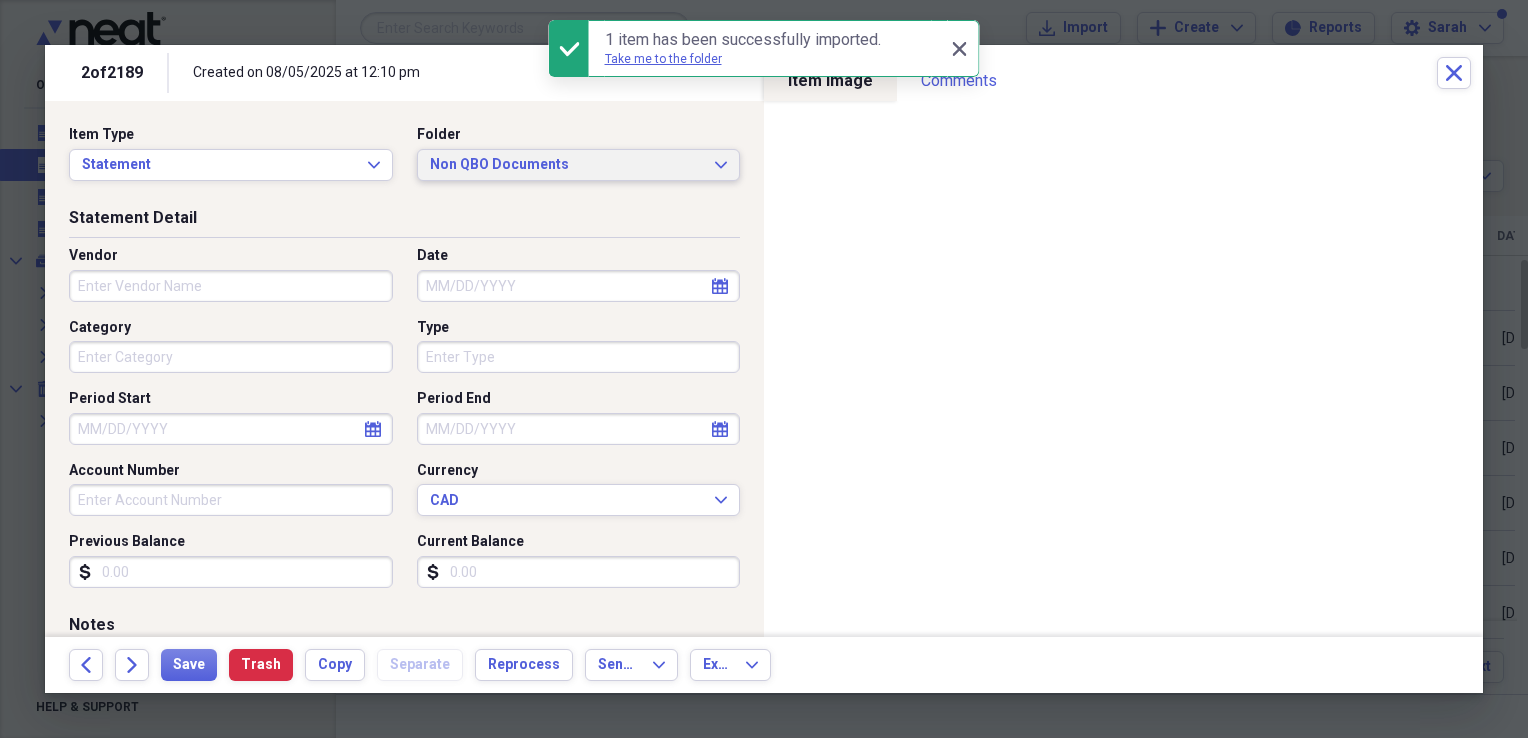 click on "Non QBO Documents" at bounding box center [567, 165] 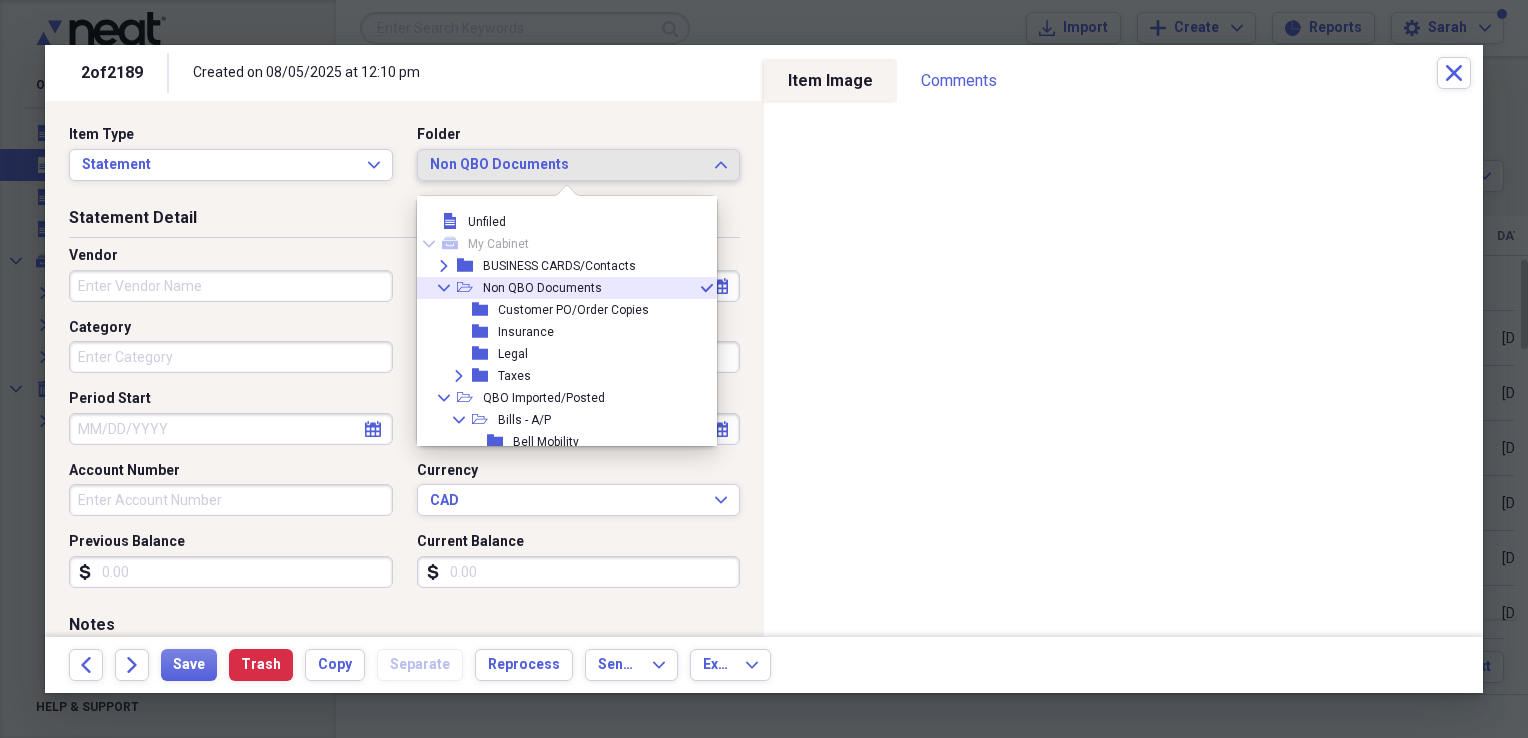 click on "Non QBO Documents" at bounding box center (567, 165) 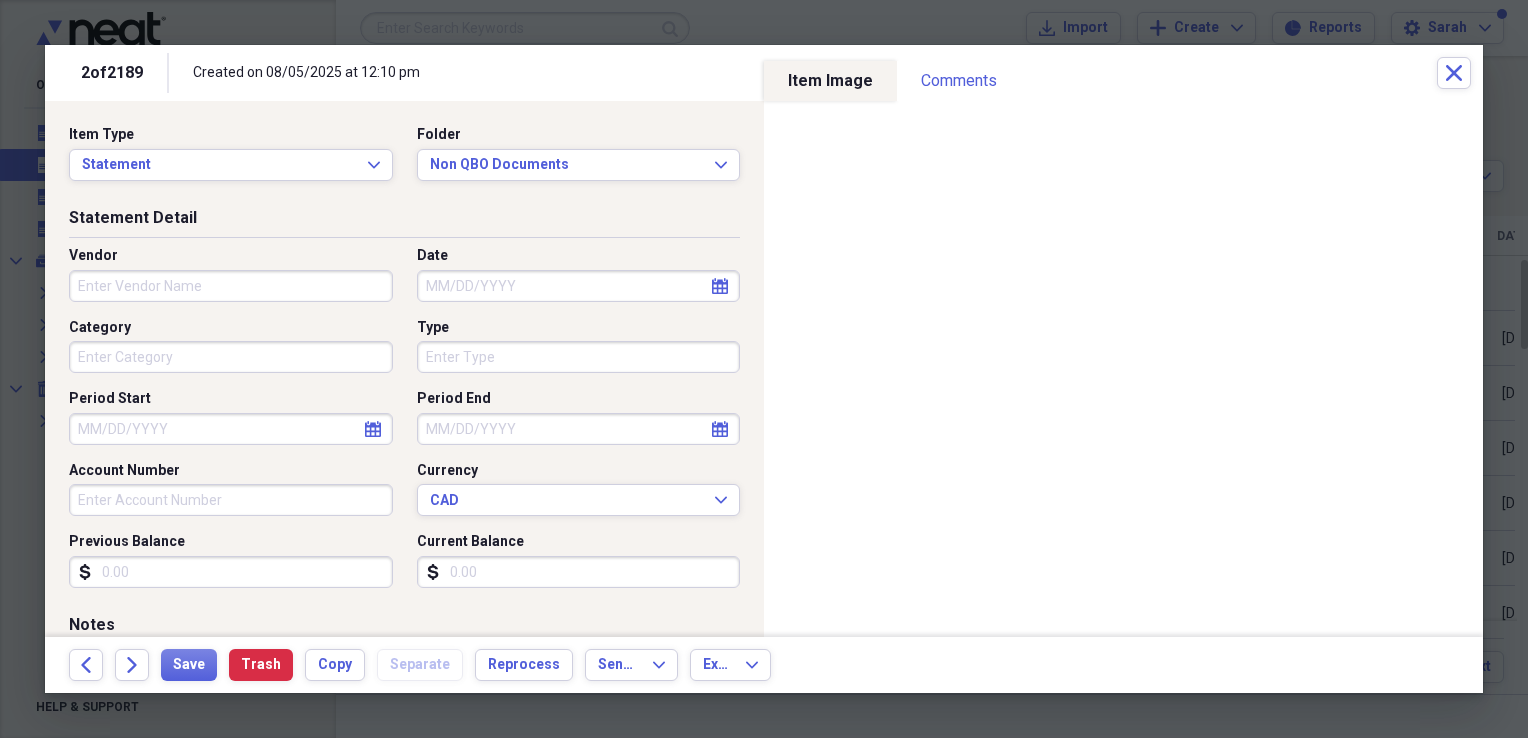 click on "Vendor" at bounding box center (231, 286) 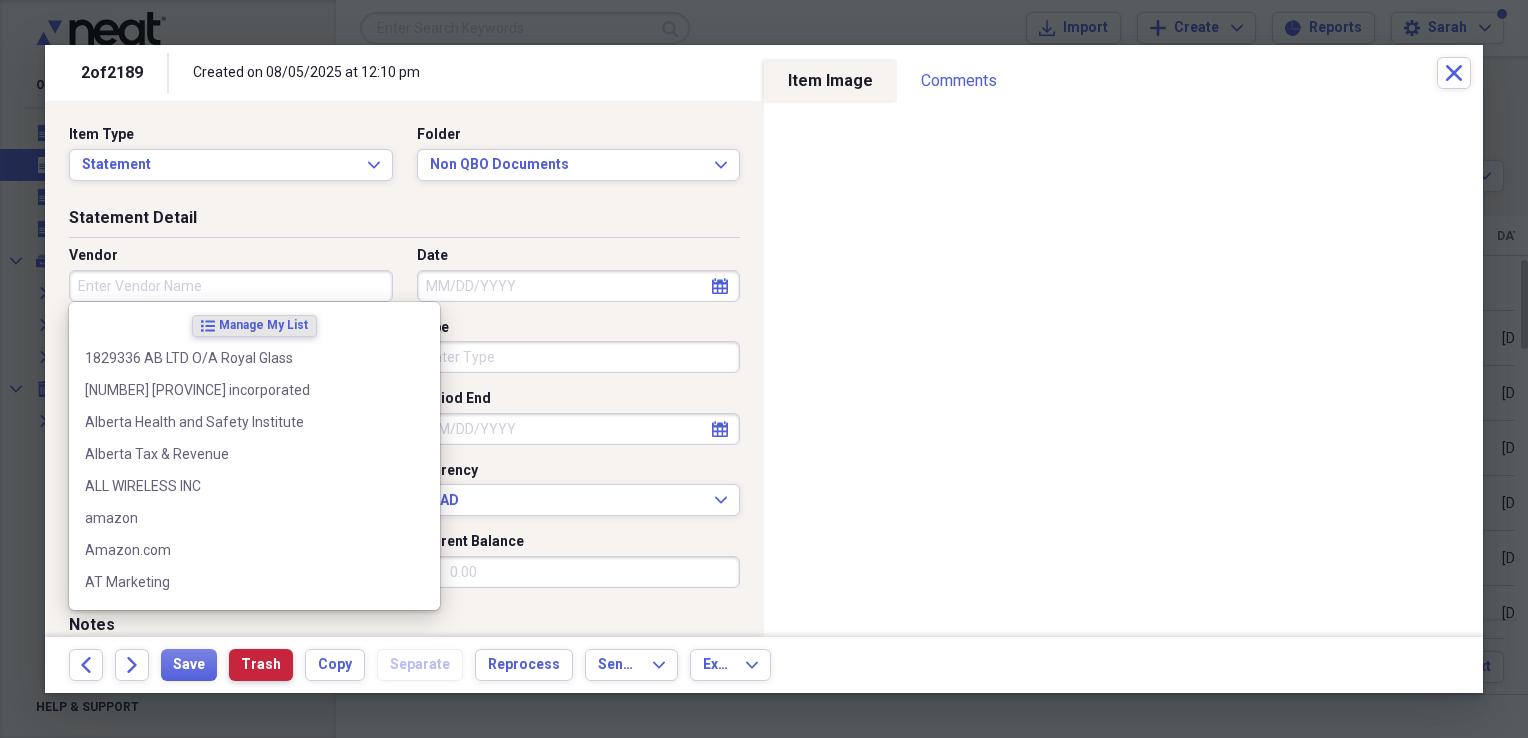 click on "Trash" at bounding box center [261, 665] 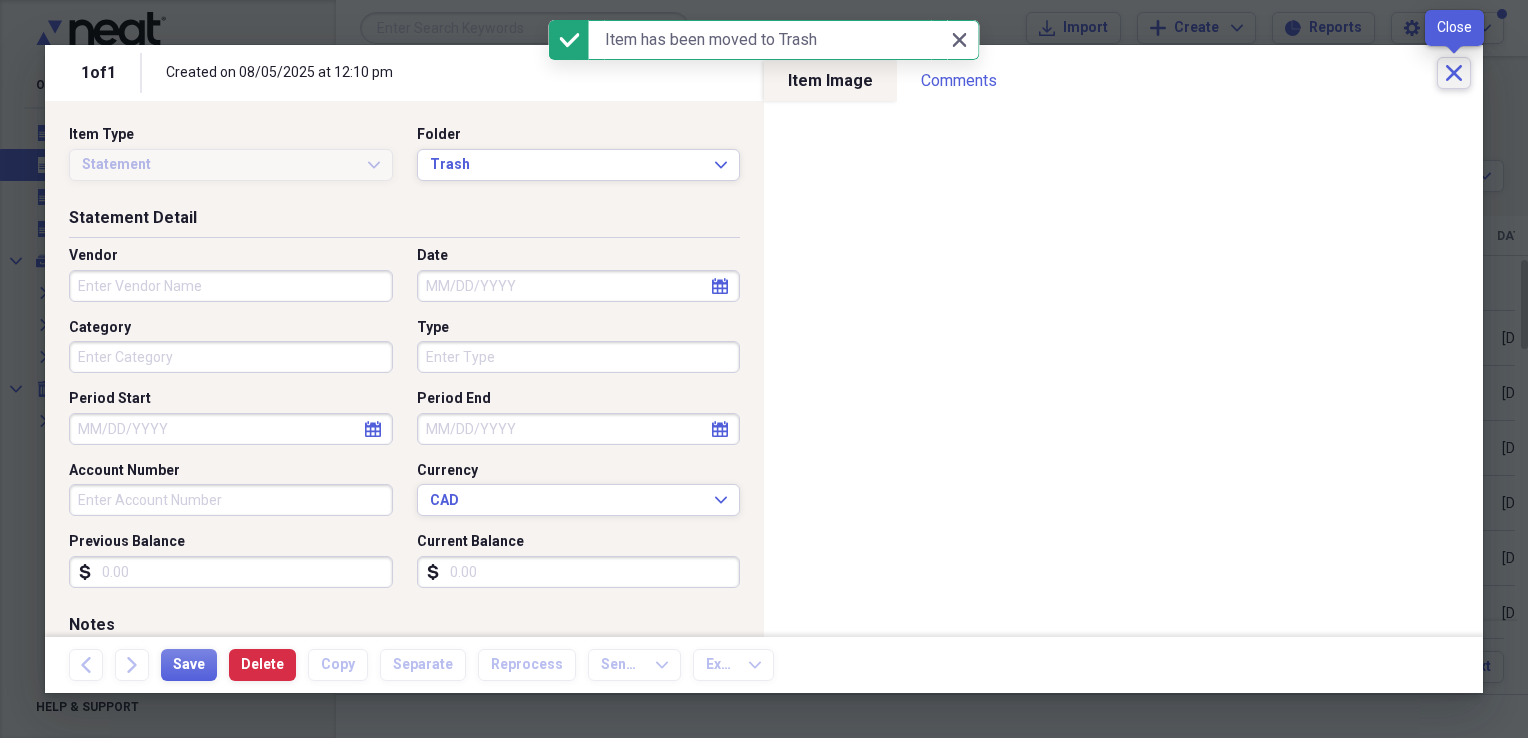 click on "Close" at bounding box center [1454, 73] 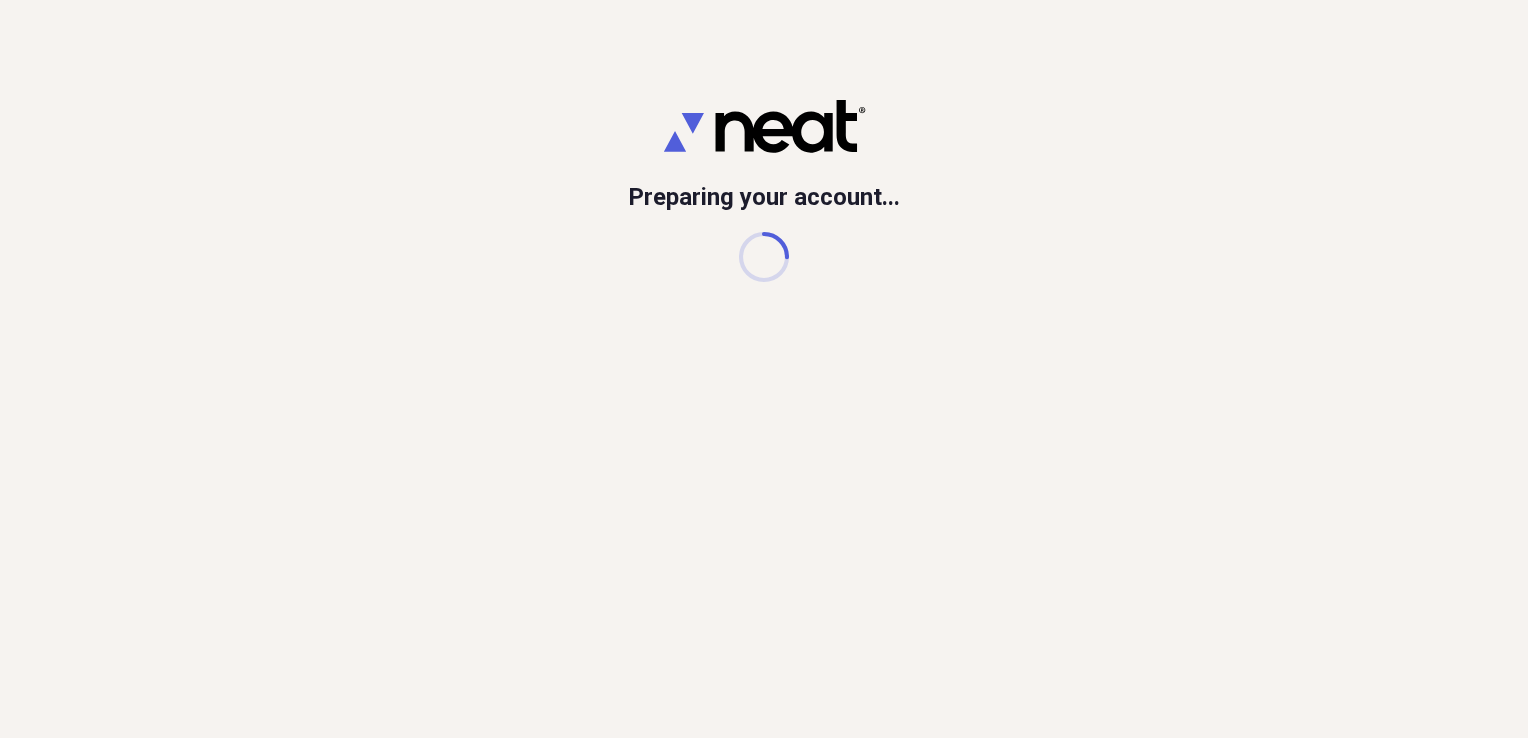 scroll, scrollTop: 0, scrollLeft: 0, axis: both 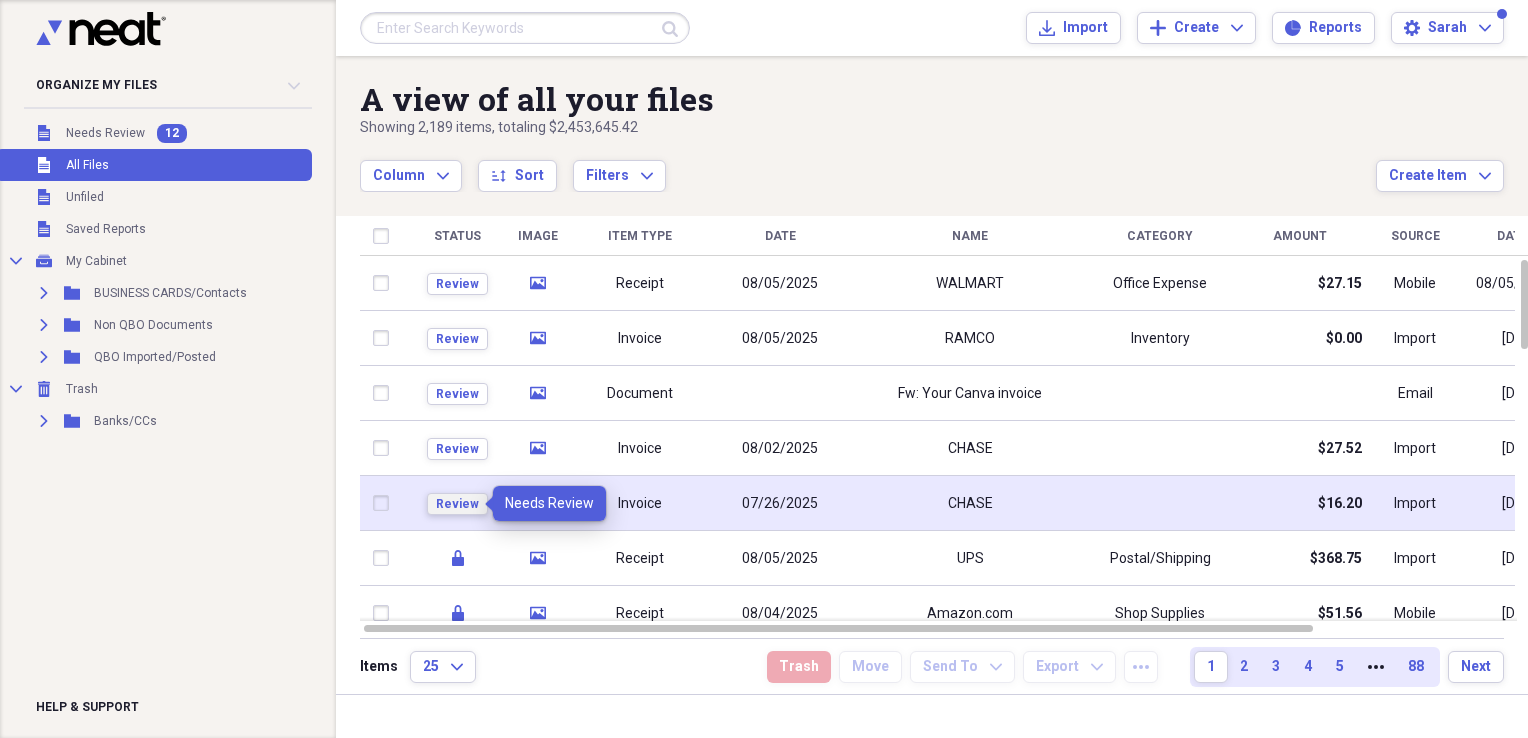 click on "Review" at bounding box center [457, 504] 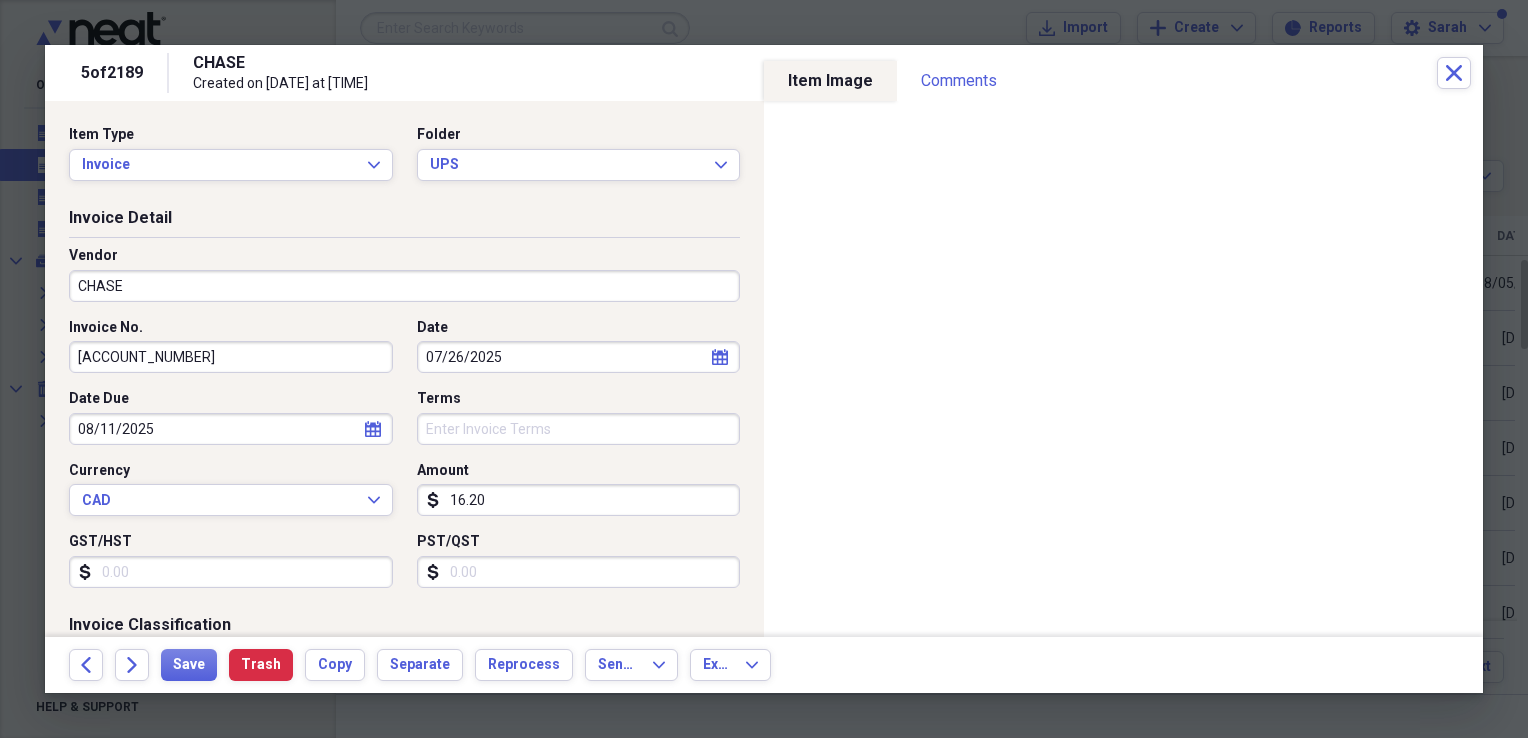 click on "CHASE" at bounding box center [404, 286] 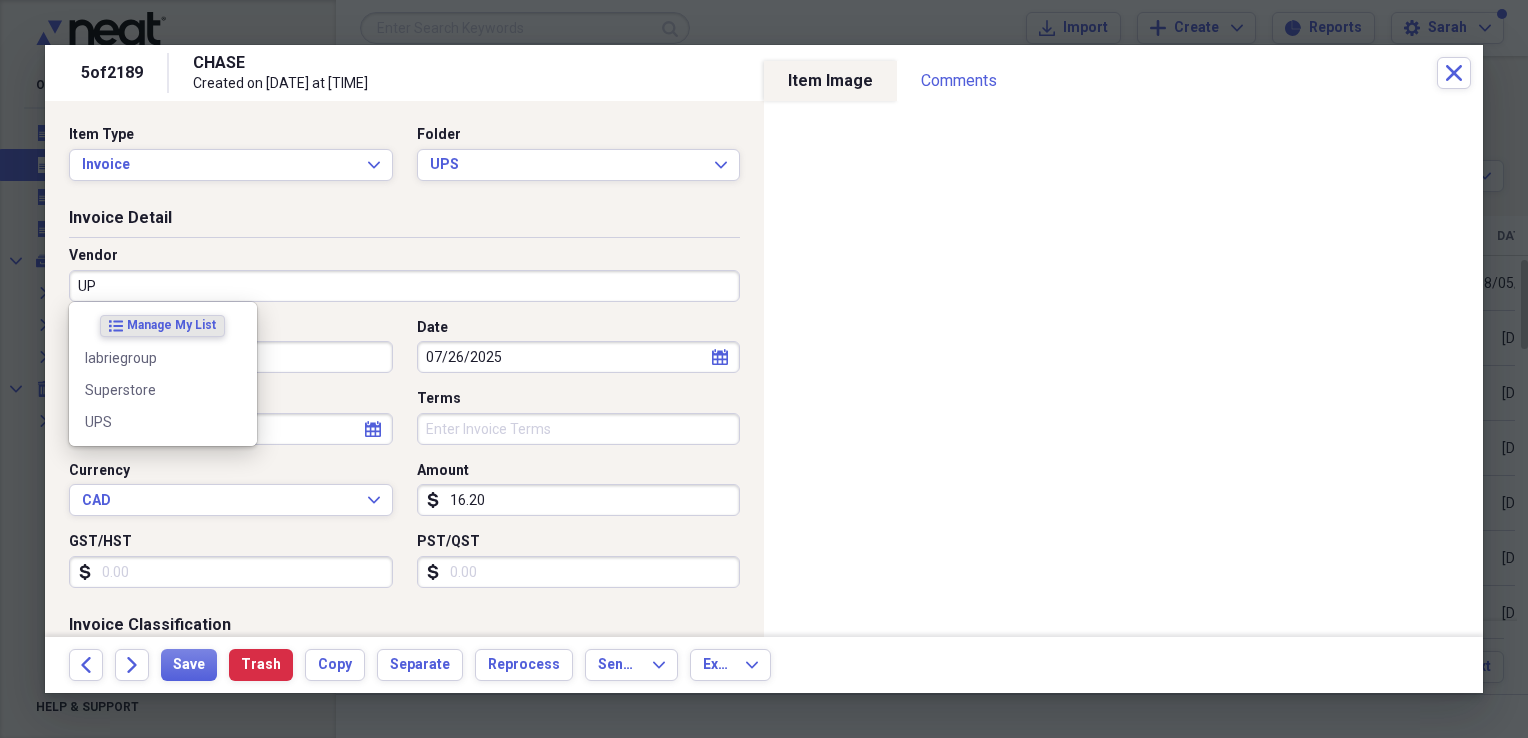 type on "UPS" 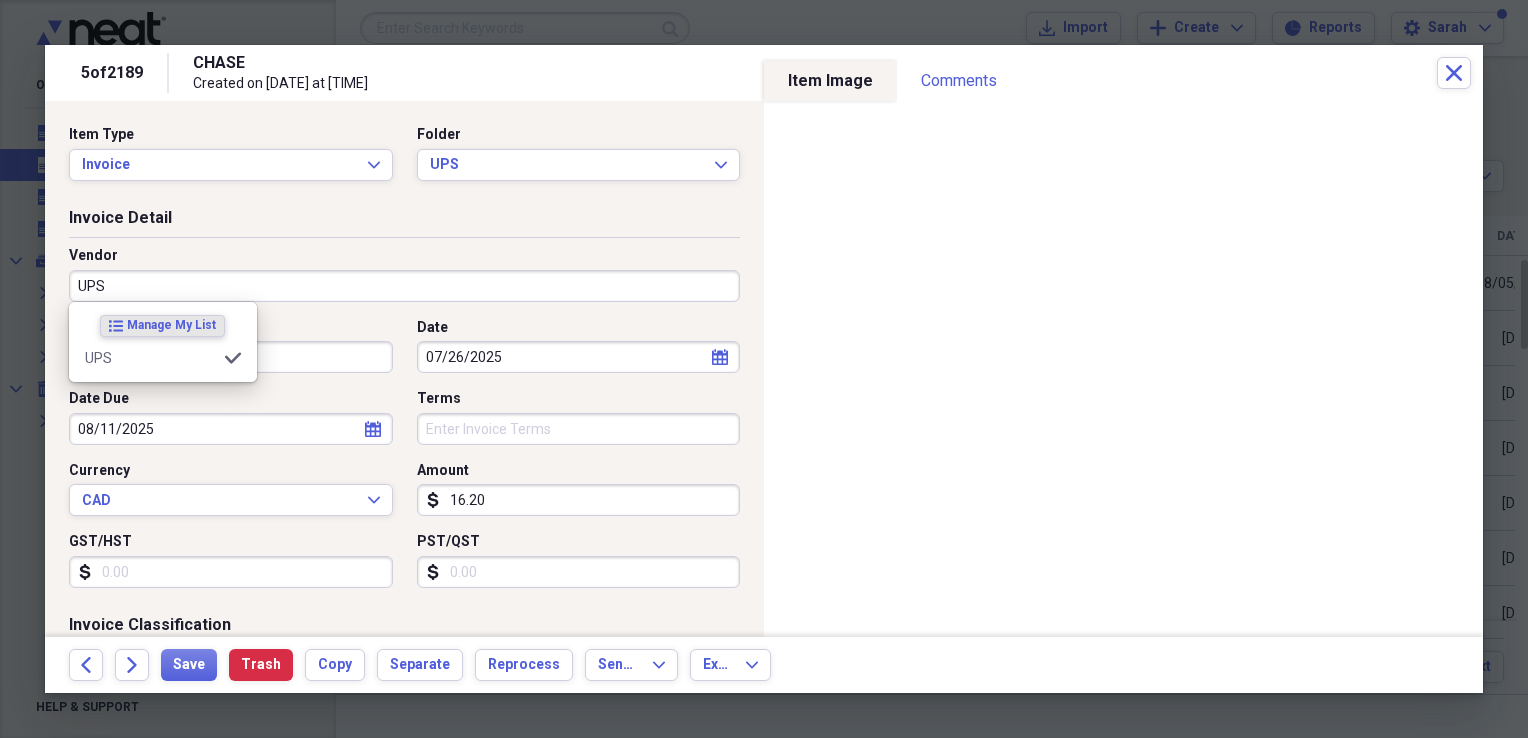type on "Postal/Shipping" 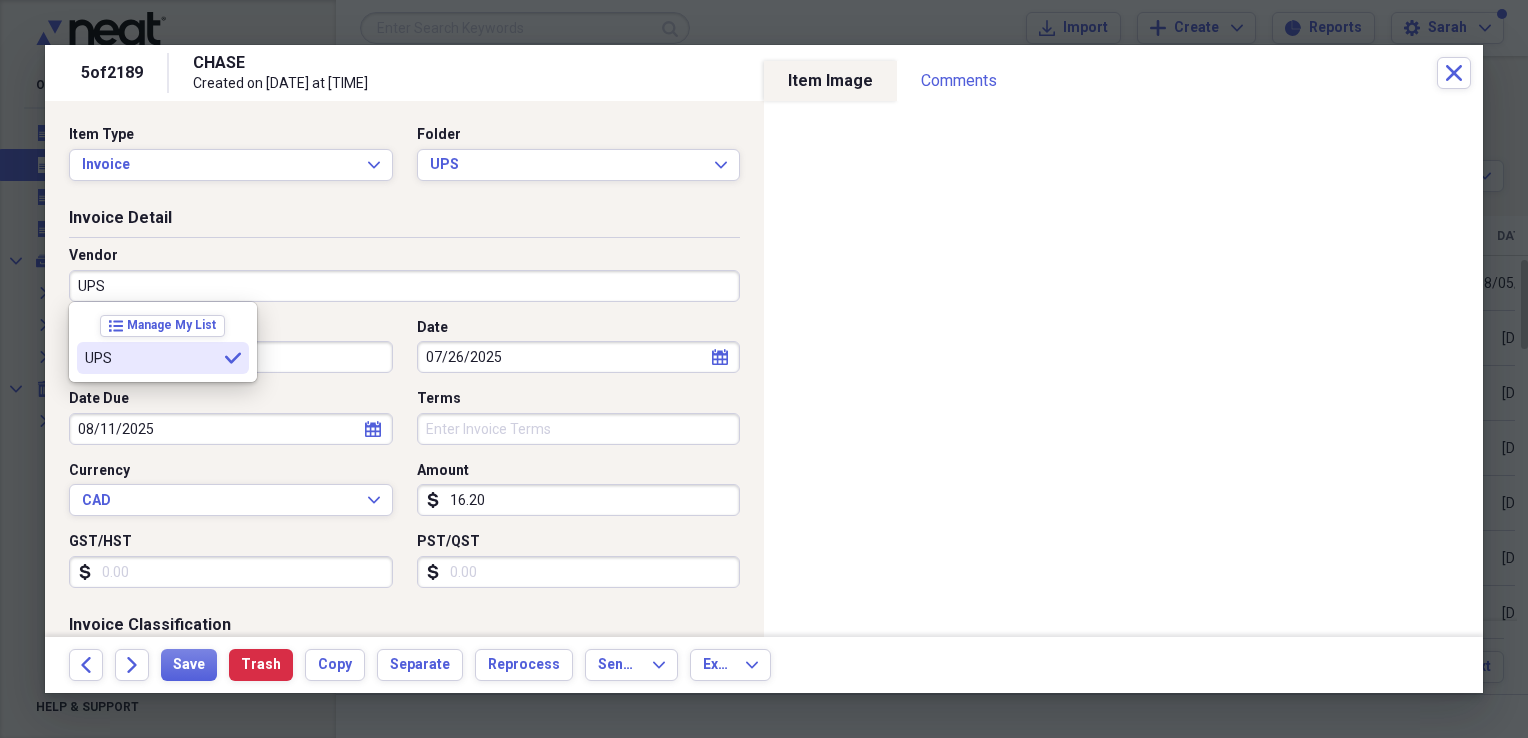 type on "UPS" 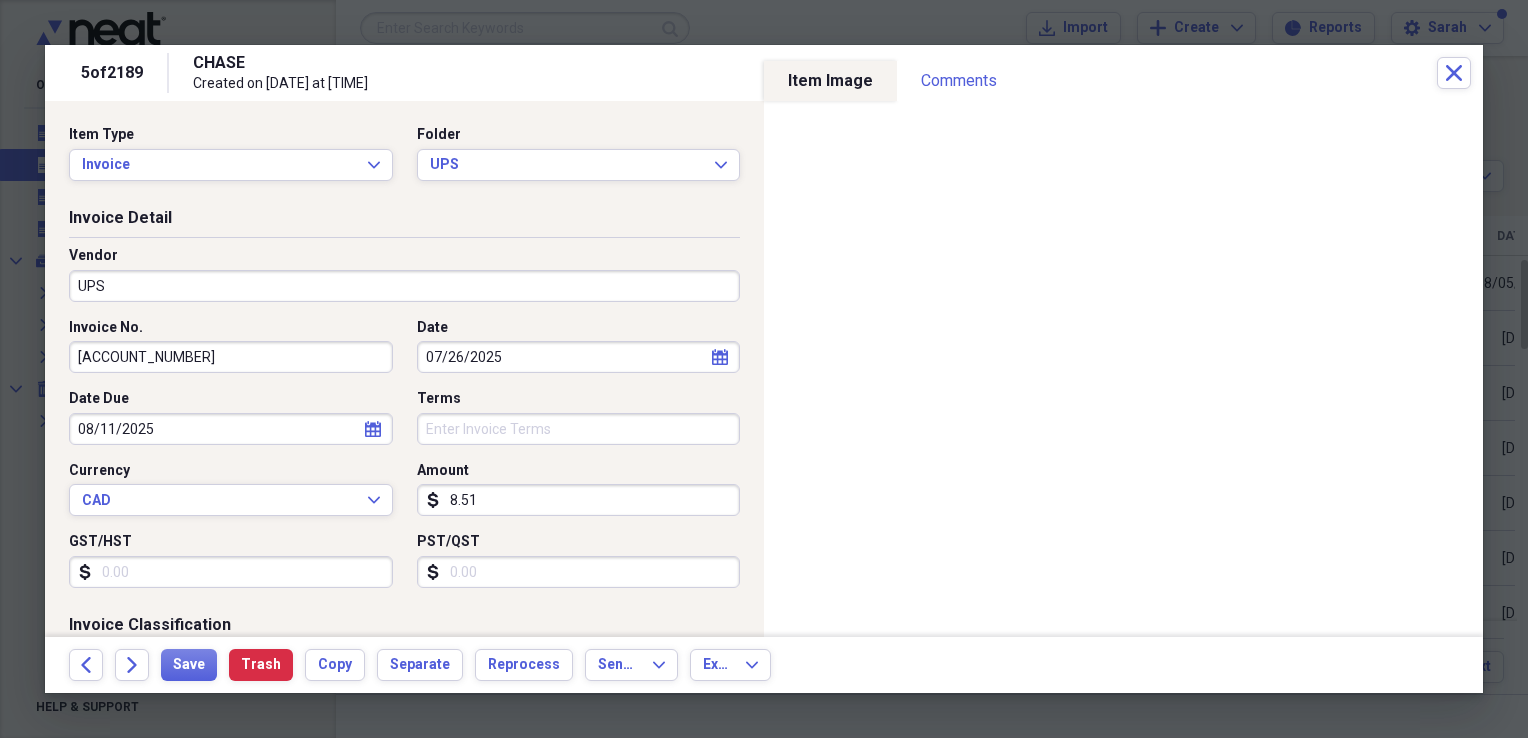type on "8.51" 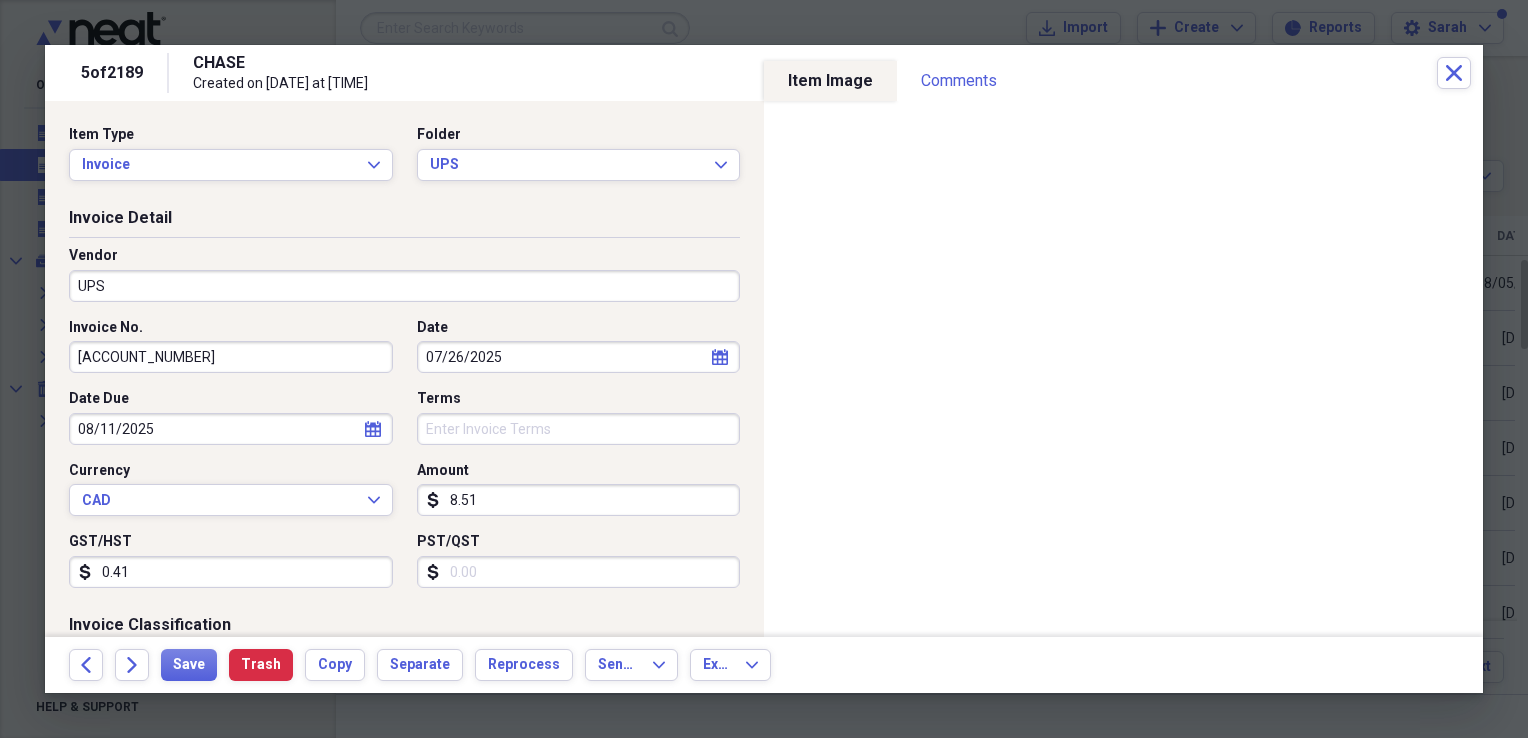 type on "0.41" 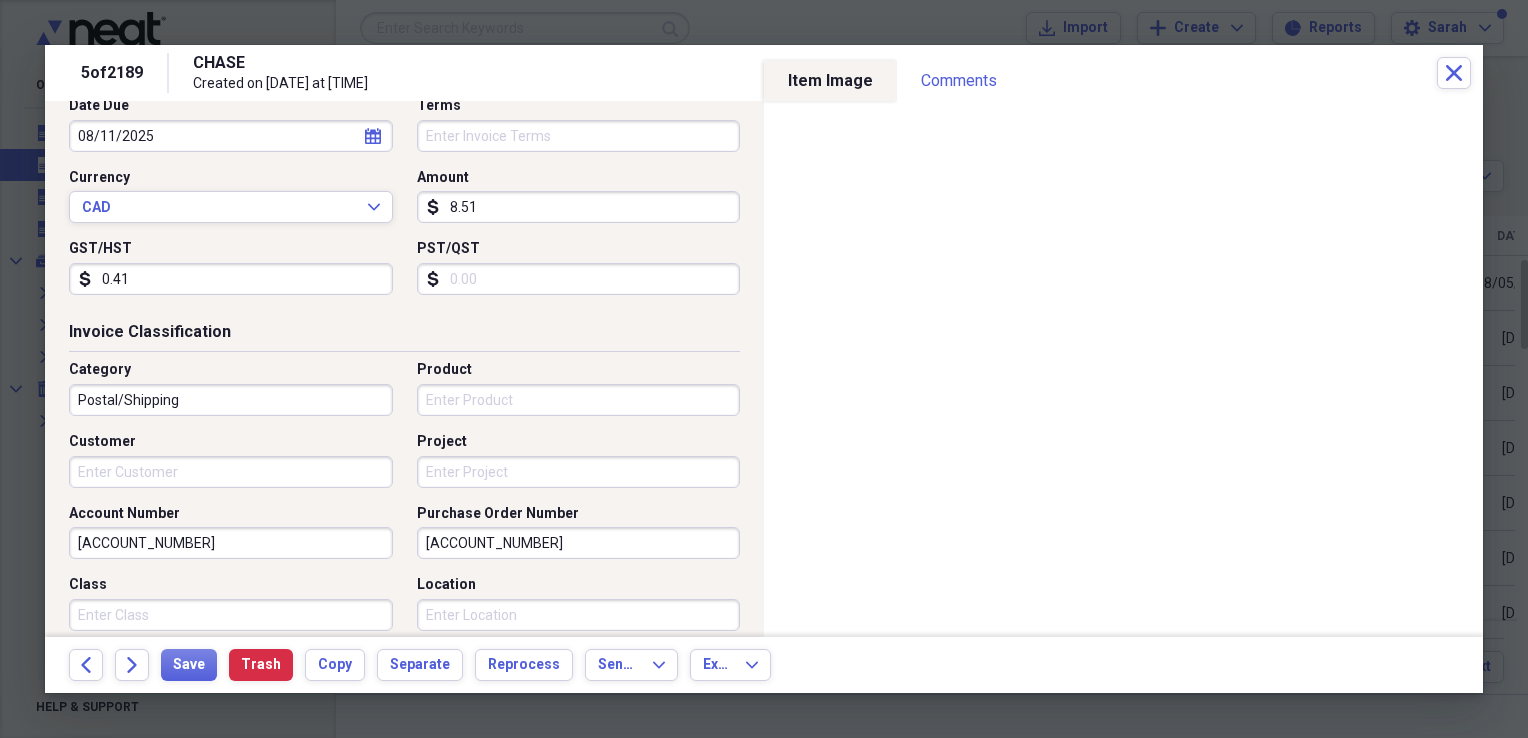 scroll, scrollTop: 400, scrollLeft: 0, axis: vertical 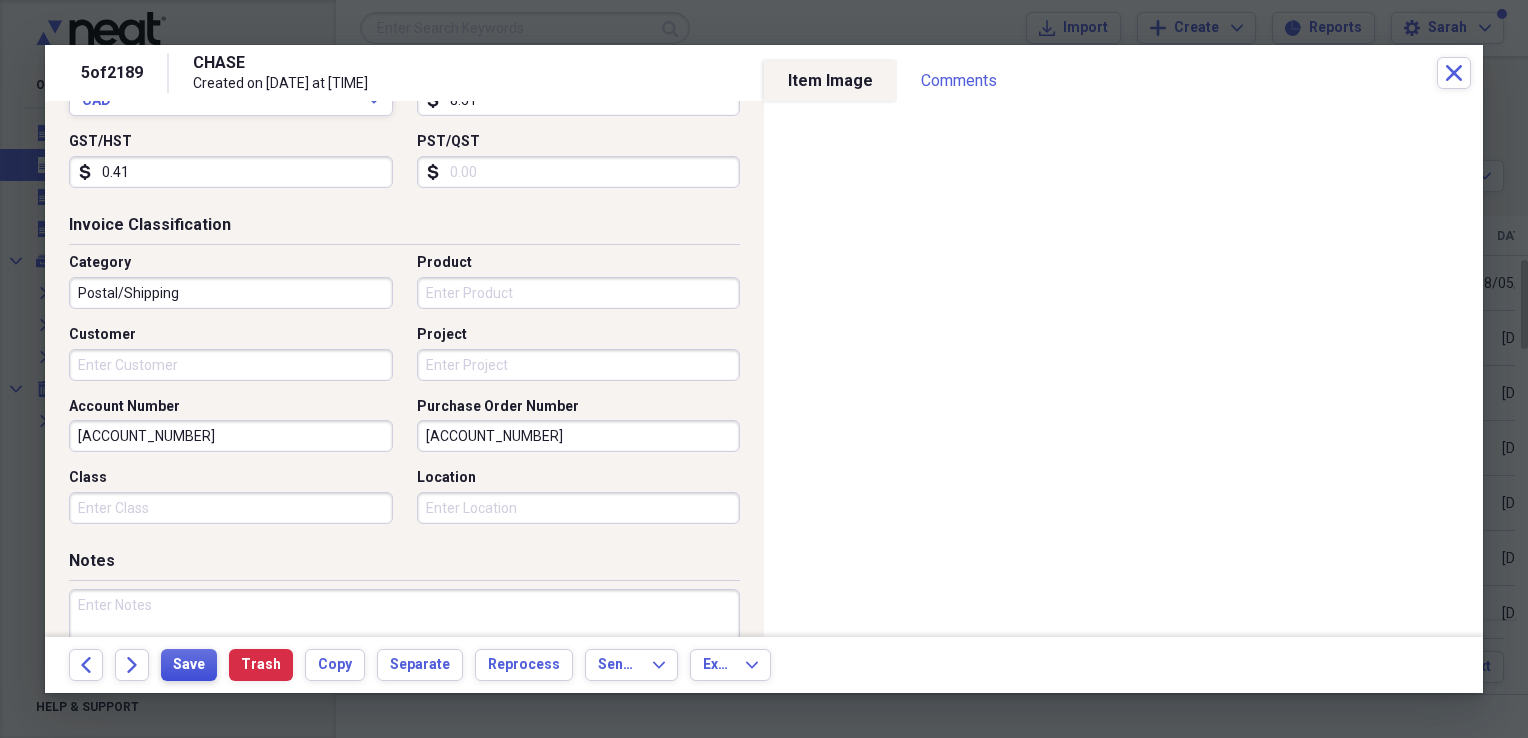 click on "Save" at bounding box center (189, 665) 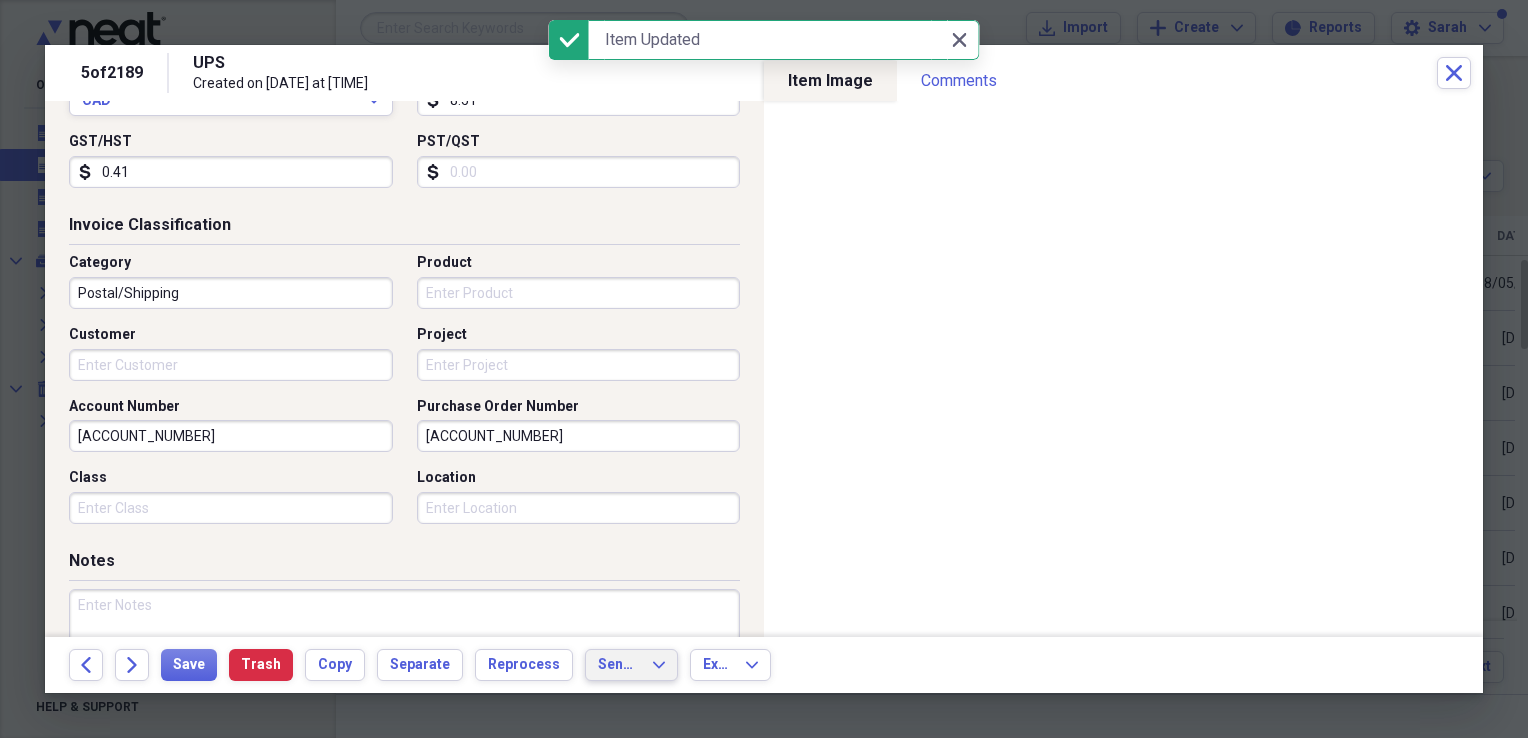 click on "Send To" at bounding box center (619, 665) 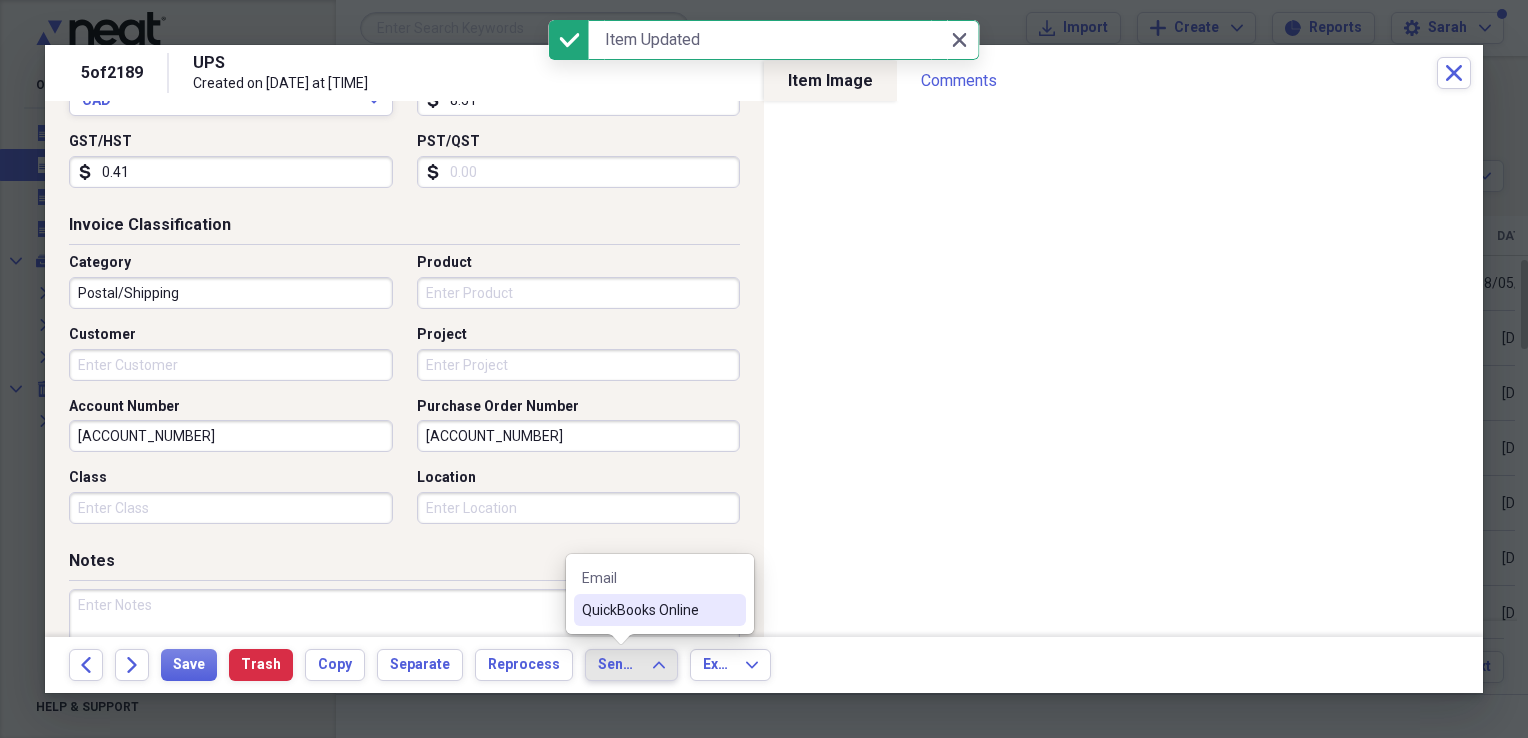 click on "QuickBooks Online" at bounding box center [648, 610] 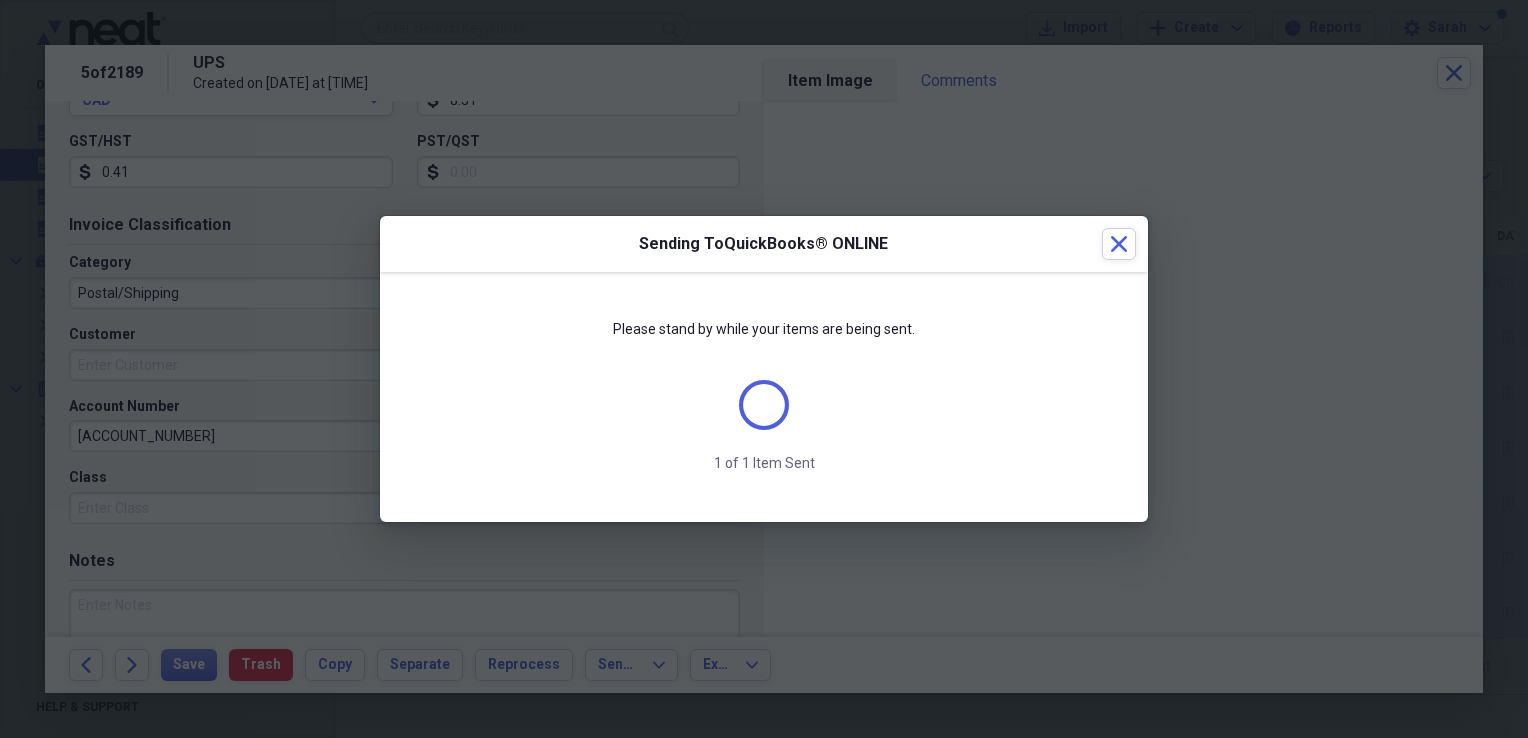 scroll, scrollTop: 384, scrollLeft: 0, axis: vertical 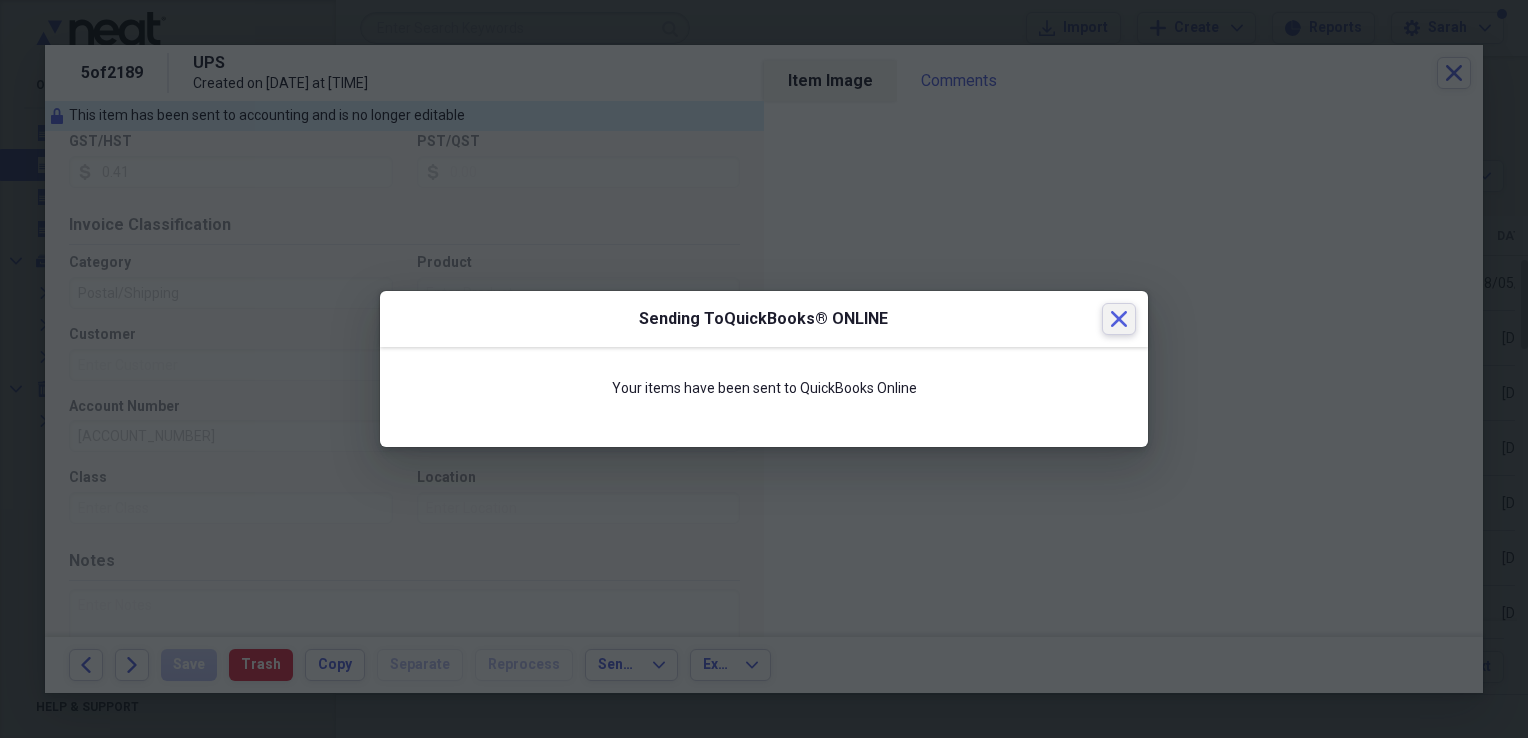 click on "Close" 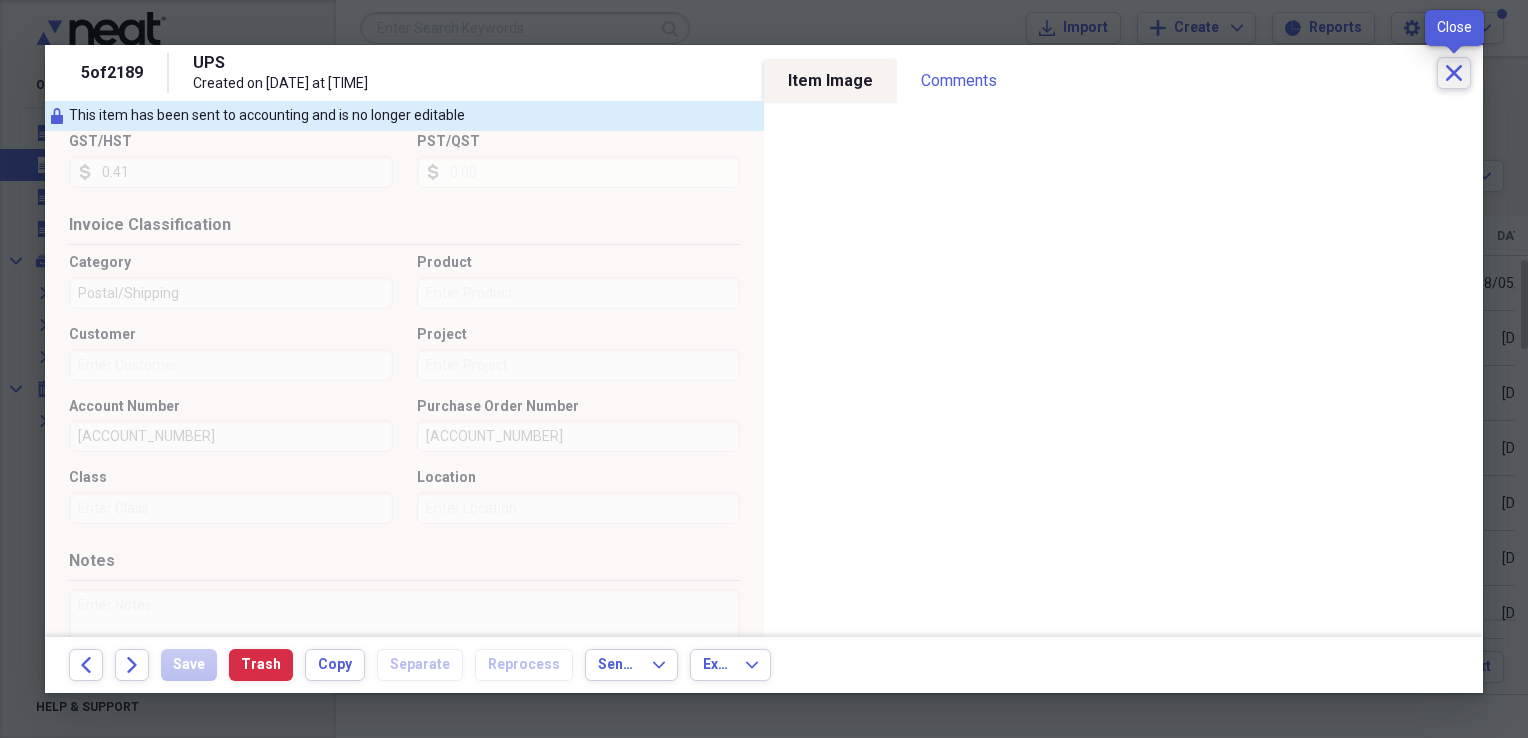 click on "Close" at bounding box center [1454, 73] 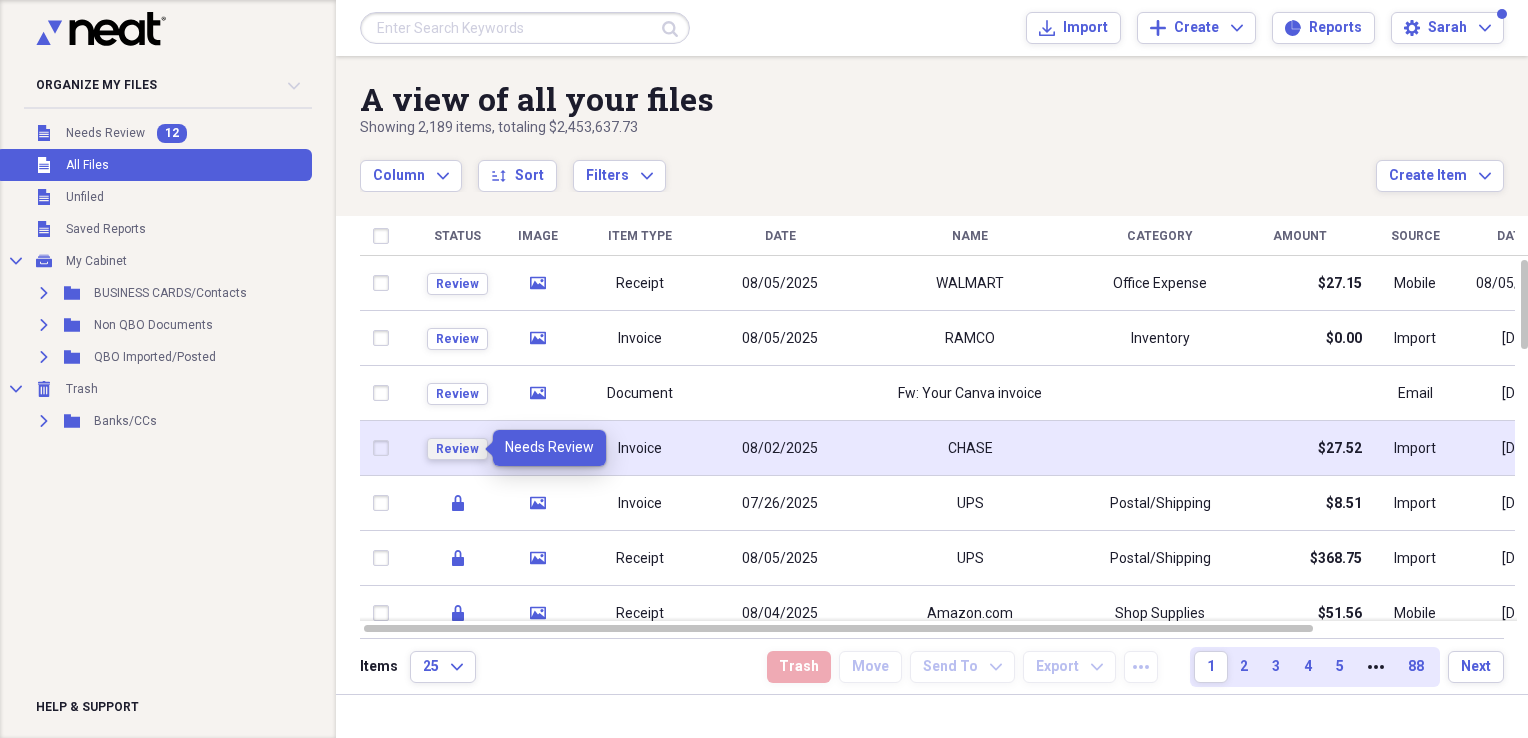 click on "Review" at bounding box center [457, 449] 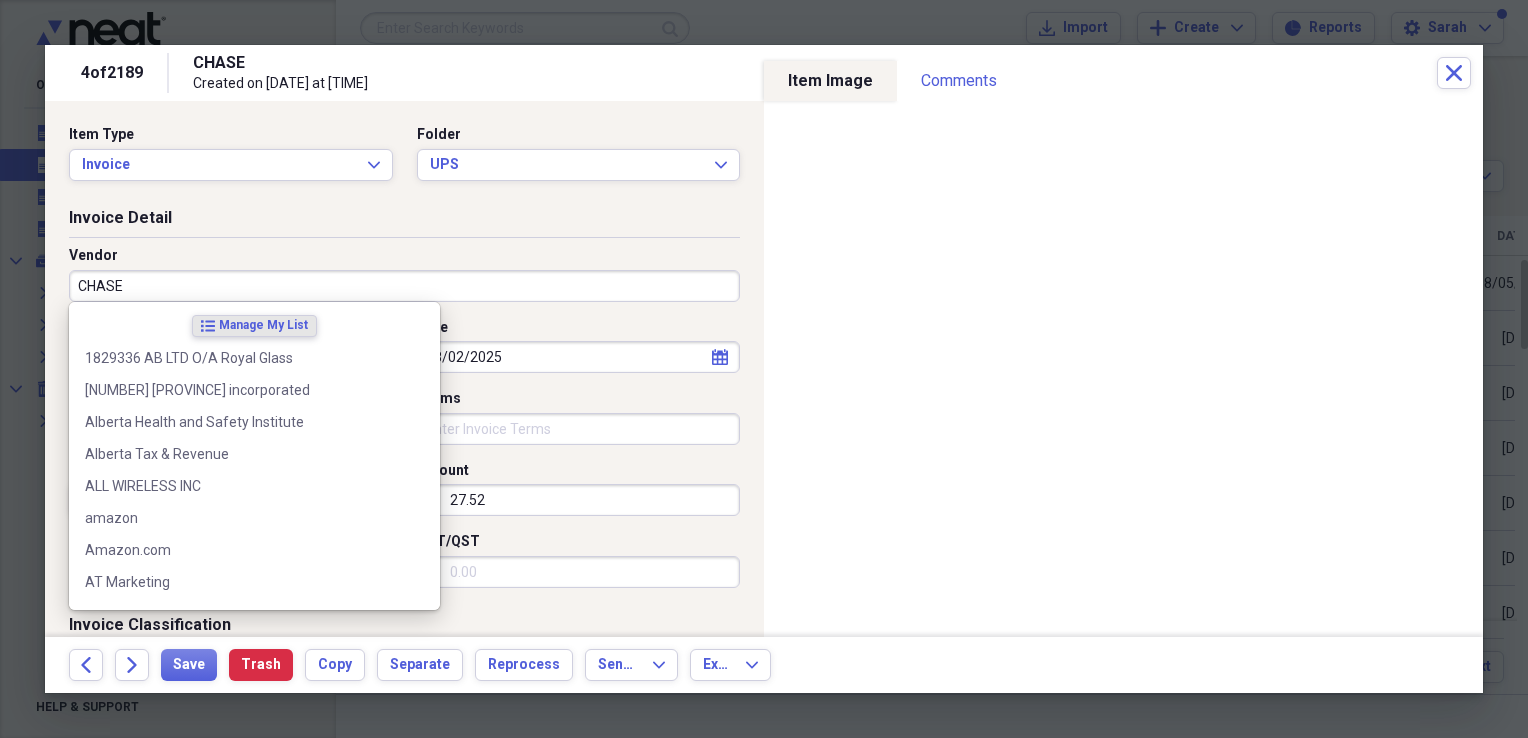 click on "CHASE" at bounding box center (404, 286) 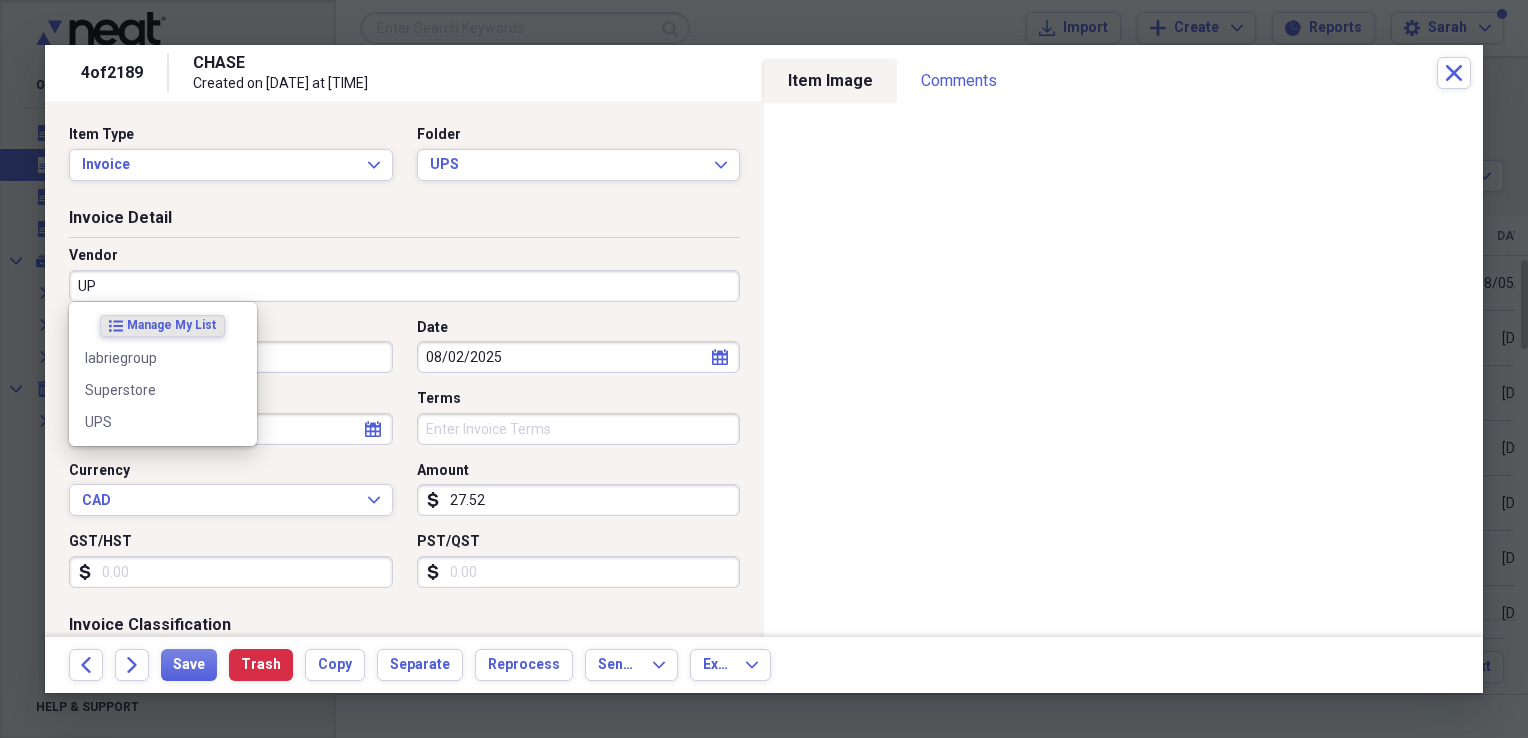 type on "UPS" 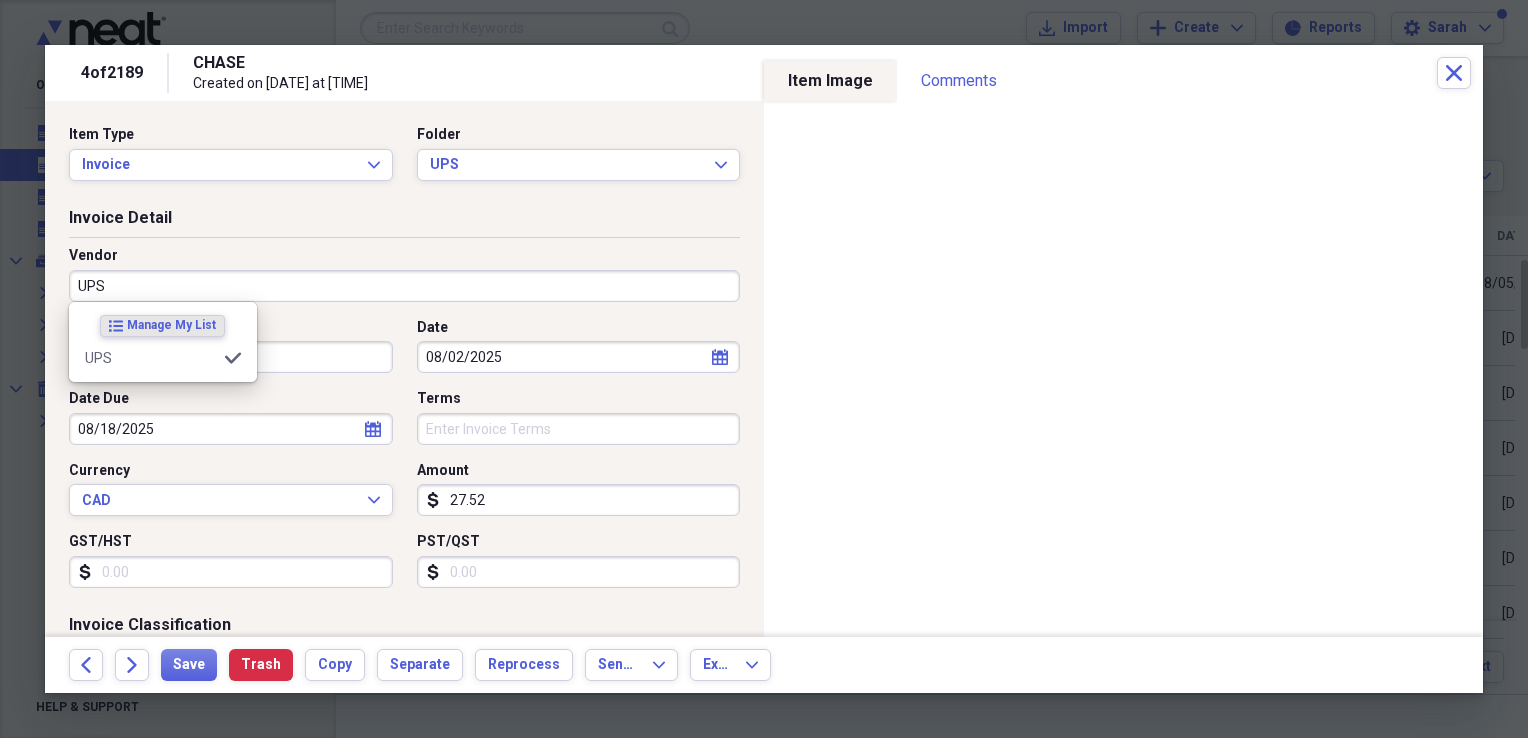 type on "Postal/Shipping" 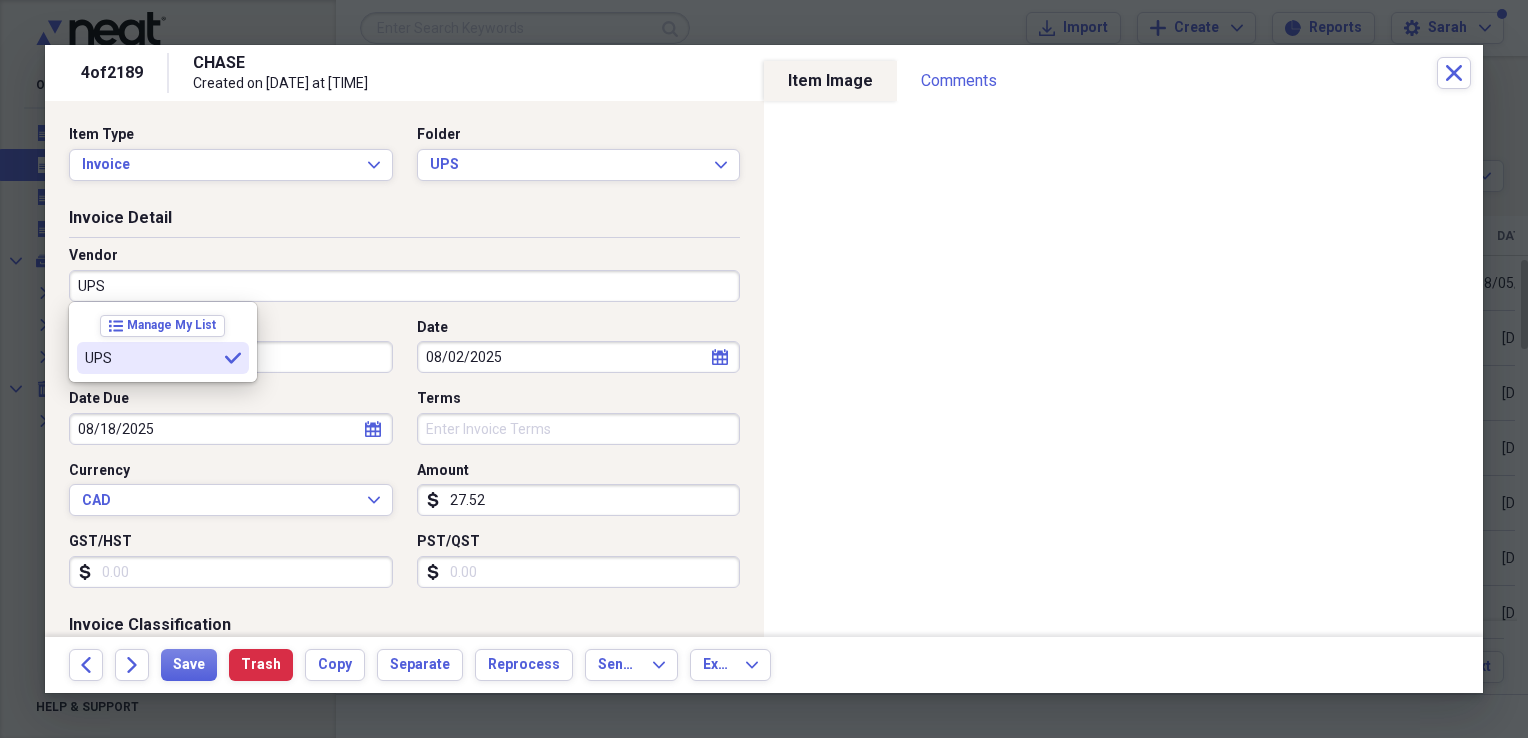 type on "UPS" 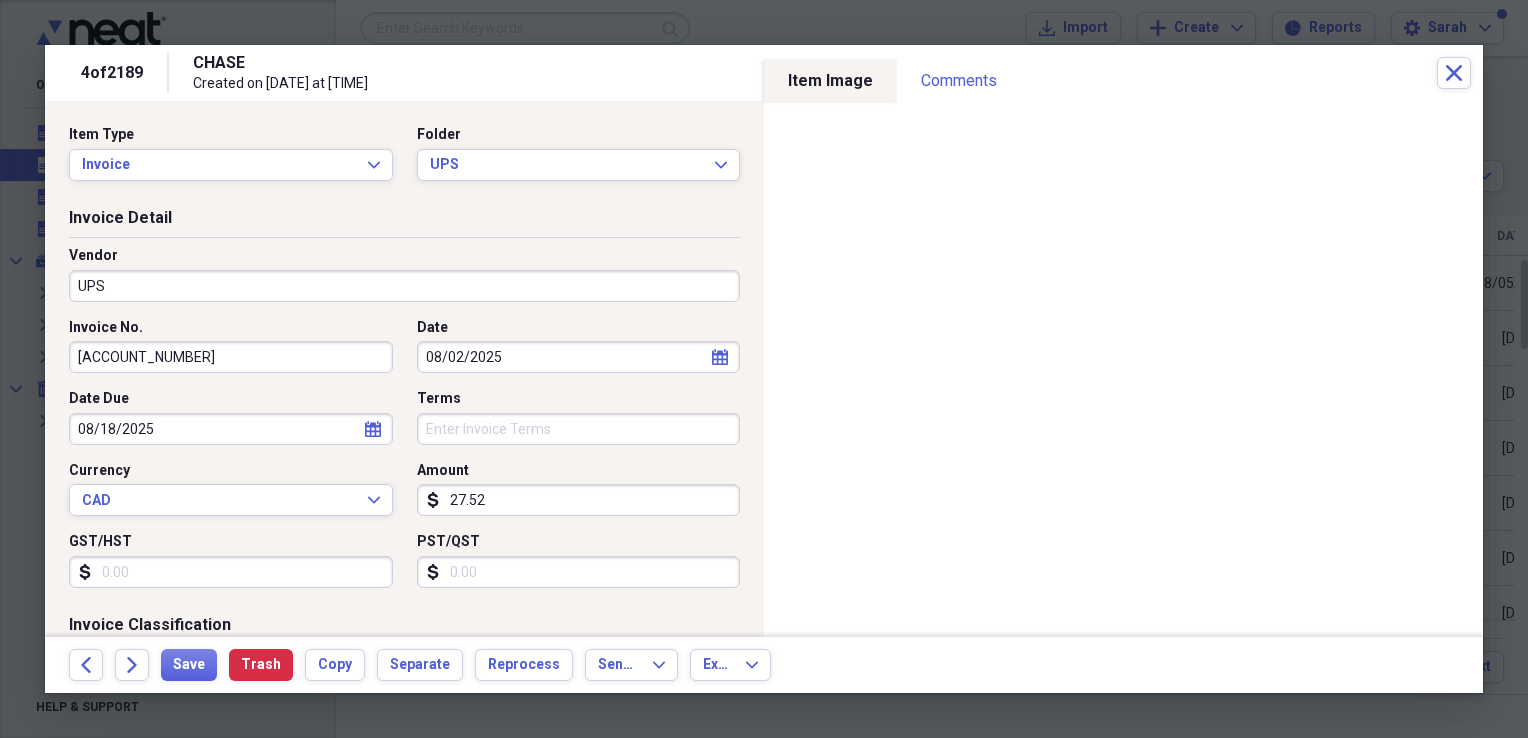 click on "27.52" at bounding box center (579, 500) 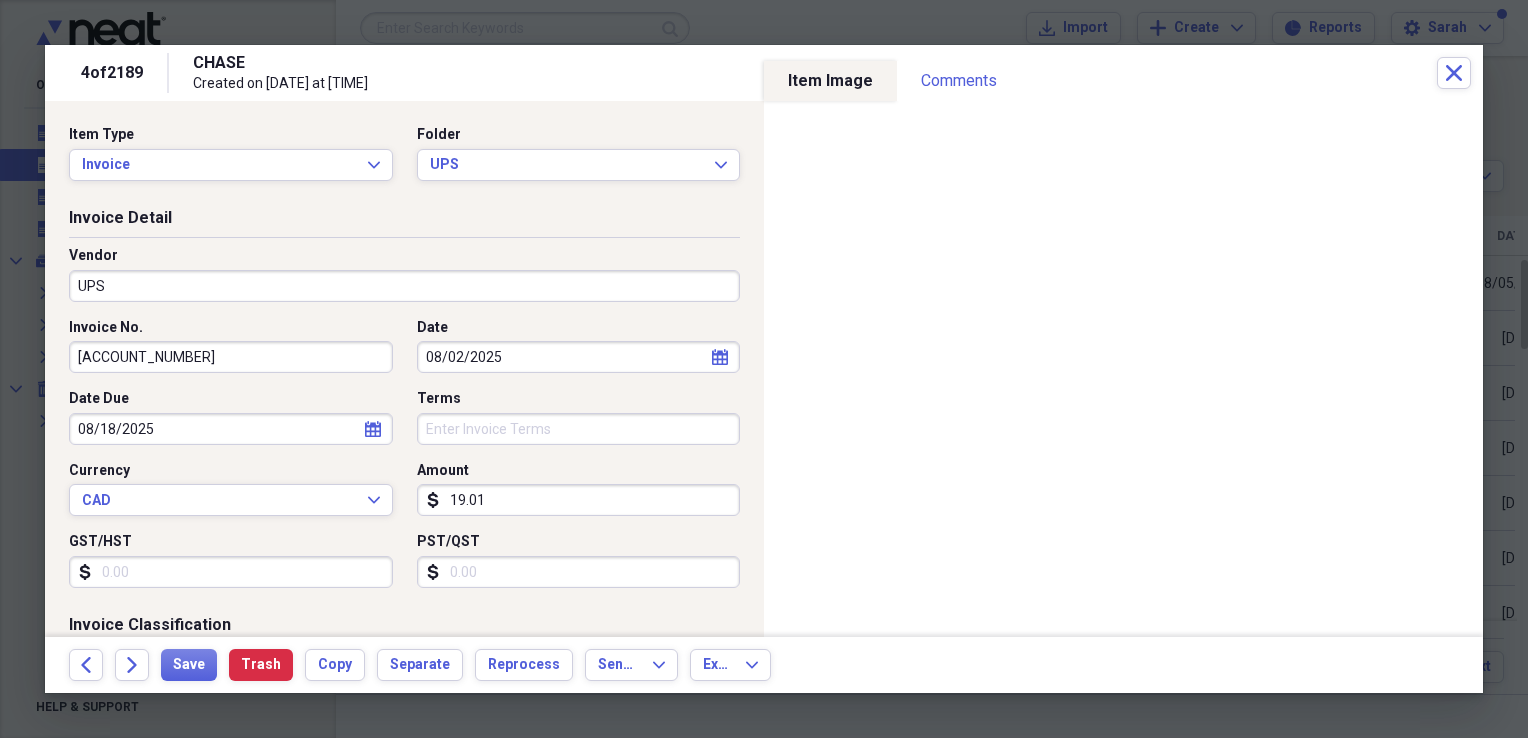 type on "19.01" 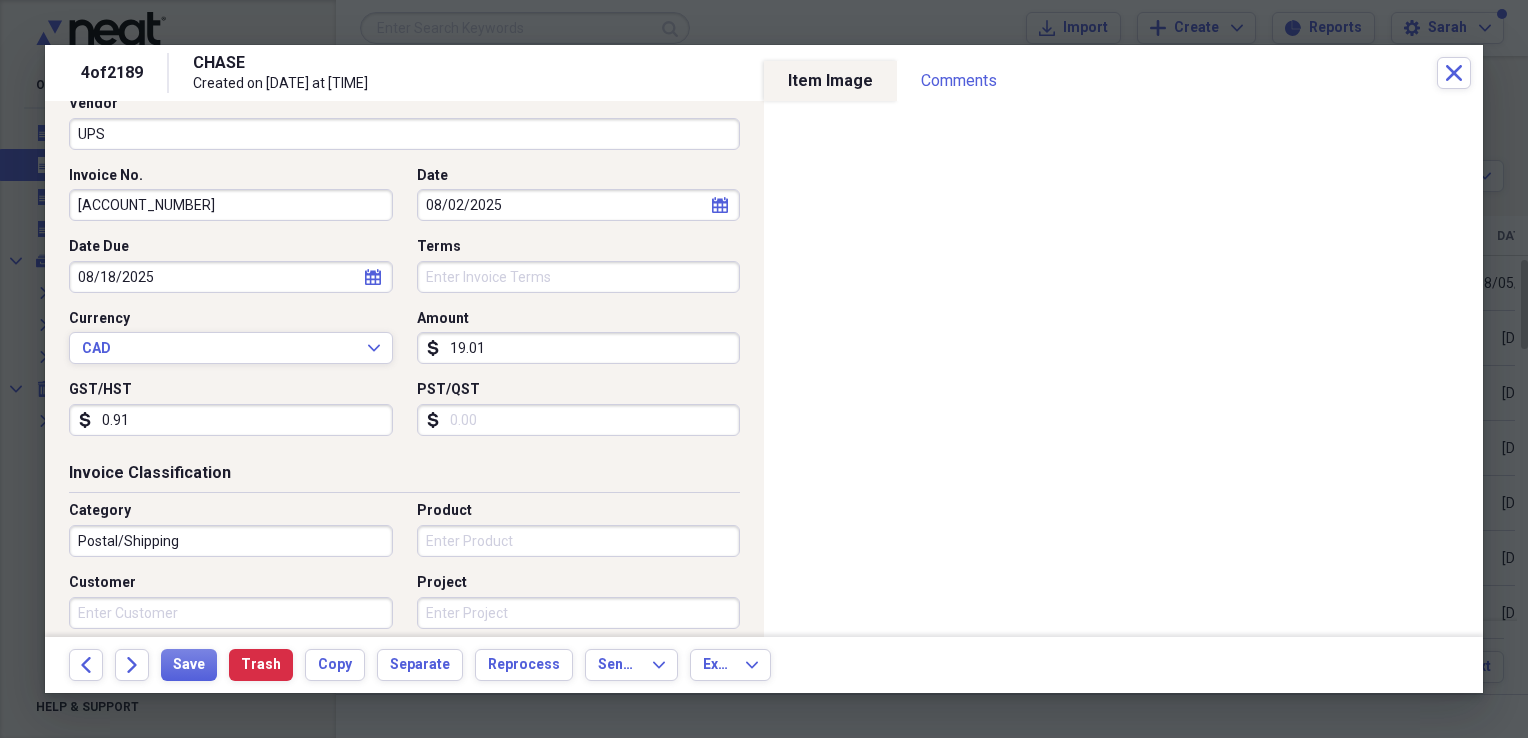 scroll, scrollTop: 400, scrollLeft: 0, axis: vertical 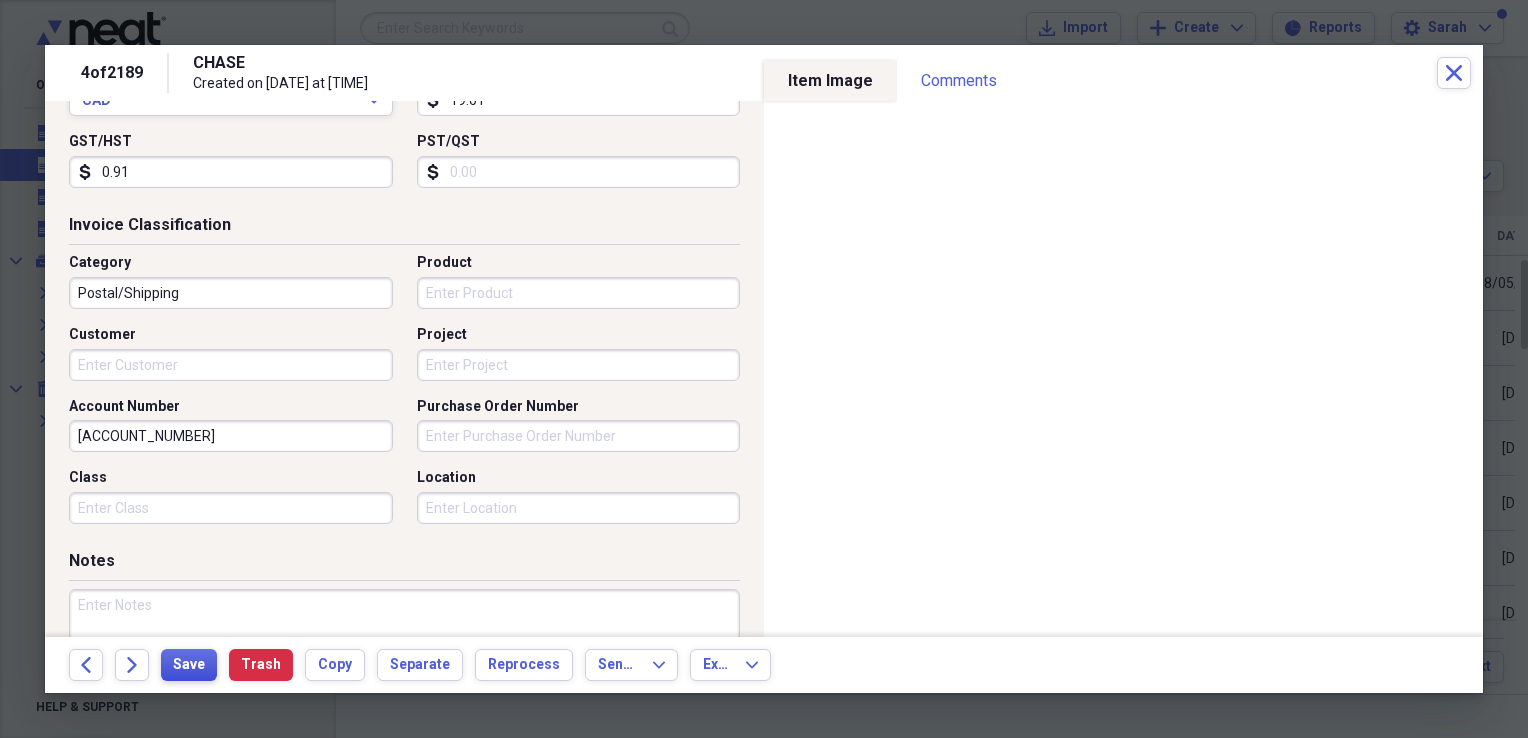 type on "0.91" 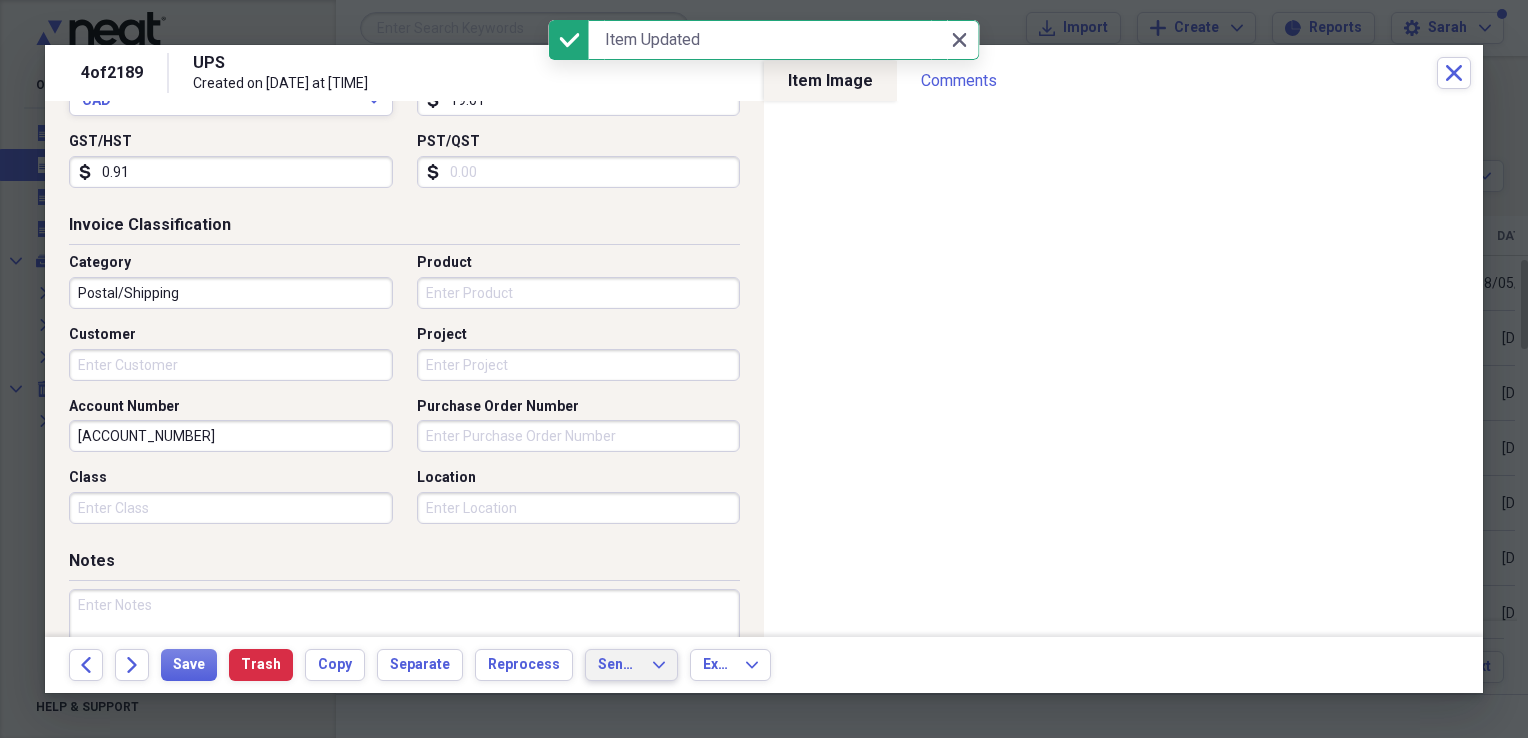 click on "Send To" at bounding box center [619, 665] 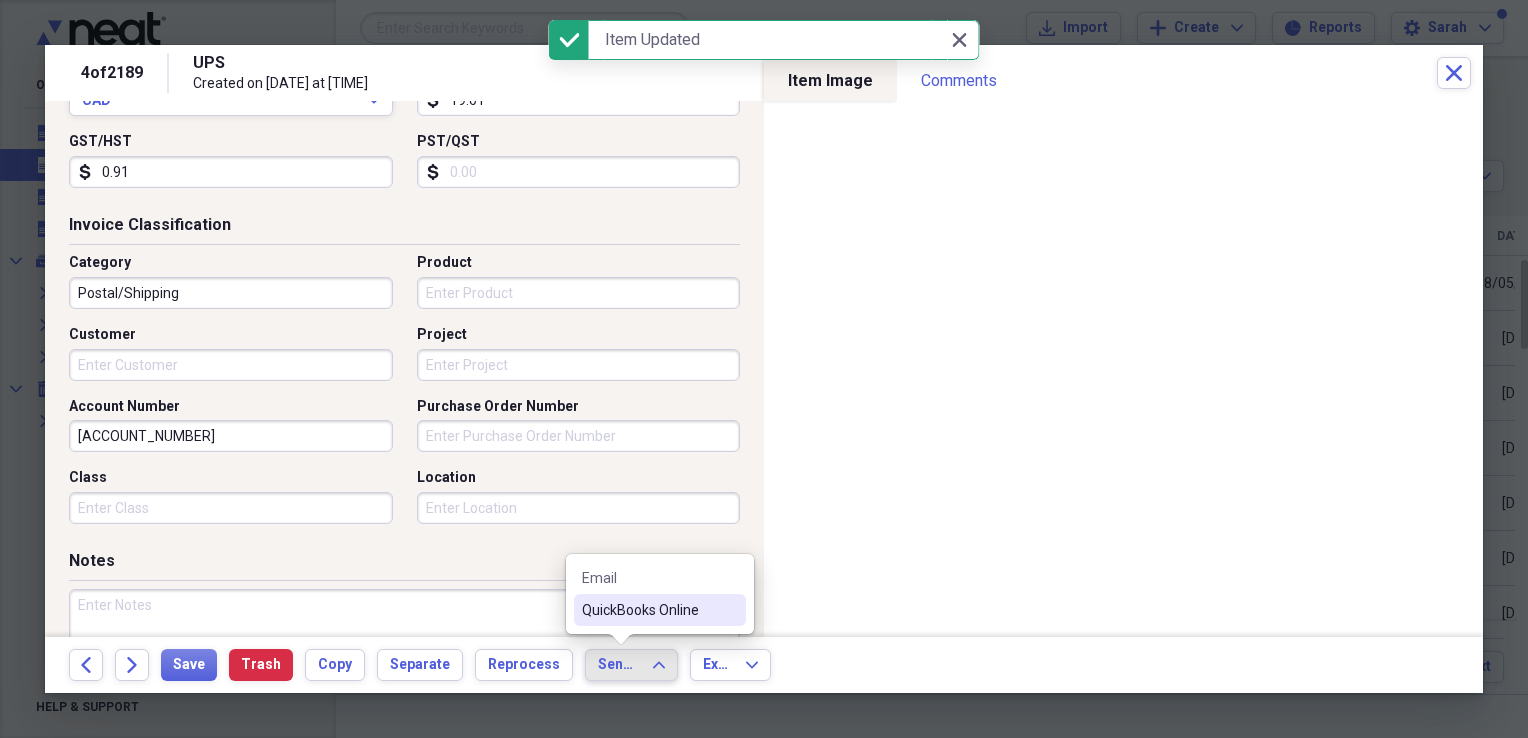 click on "QuickBooks Online" at bounding box center (648, 610) 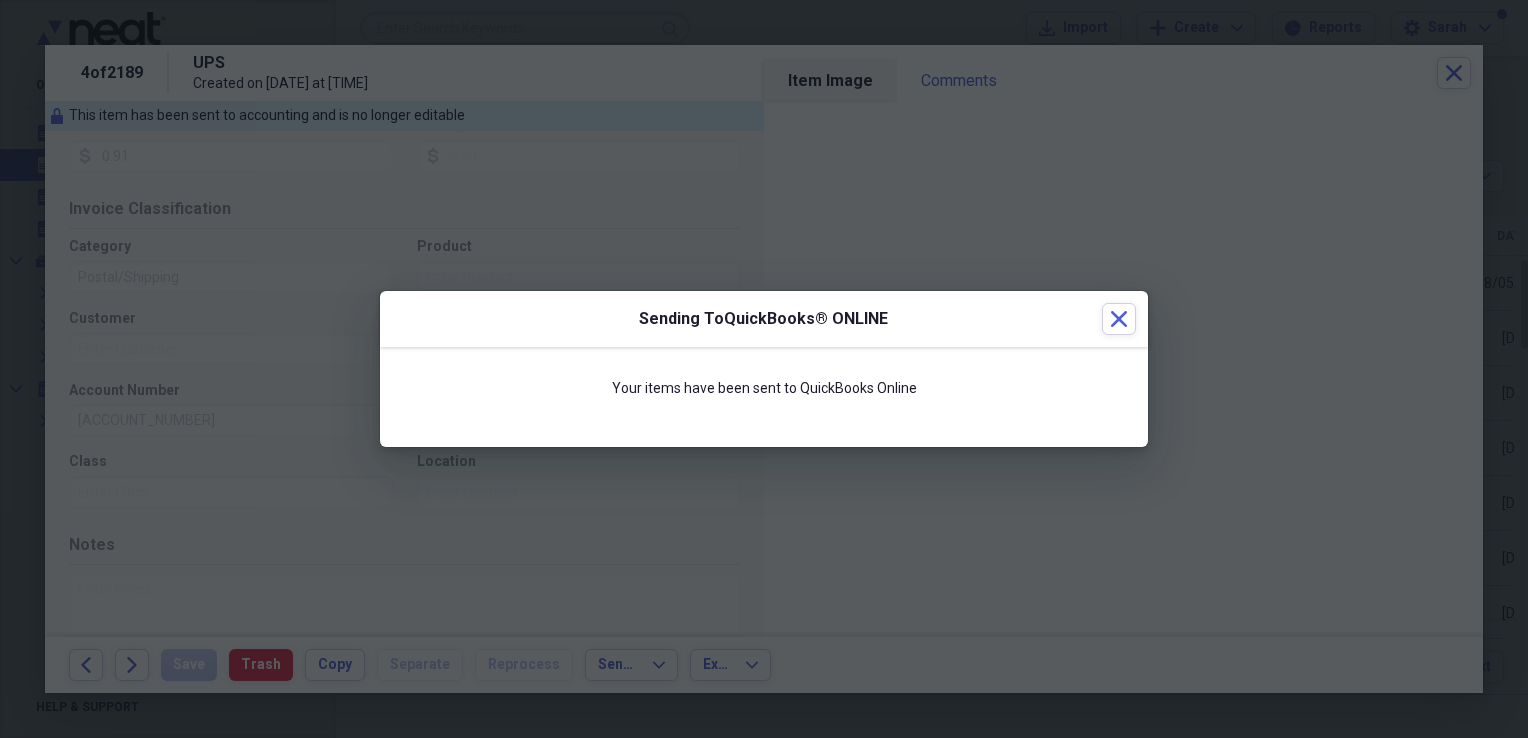 scroll, scrollTop: 384, scrollLeft: 0, axis: vertical 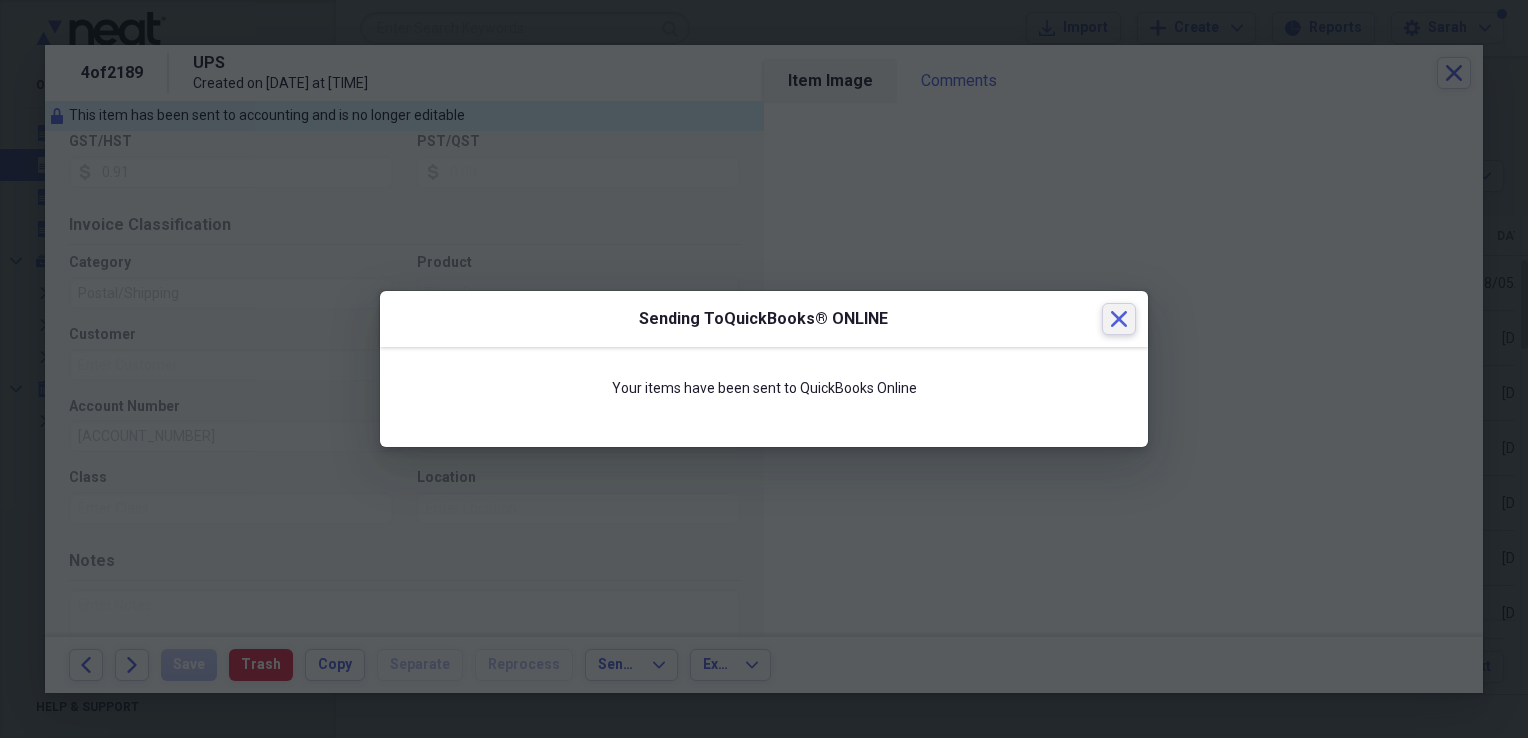 drag, startPoint x: 1115, startPoint y: 319, endPoint x: 1122, endPoint y: 301, distance: 19.313208 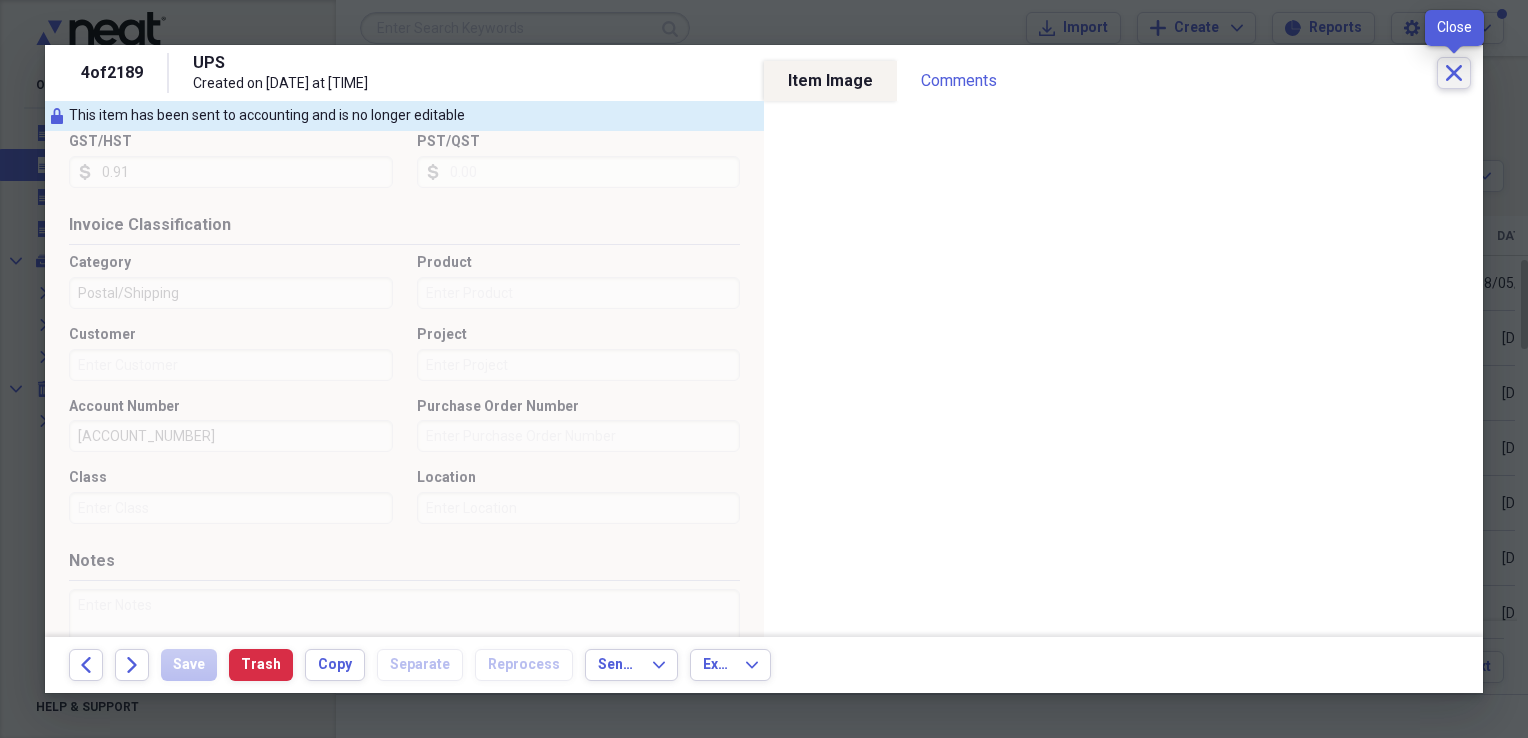 click on "Close" 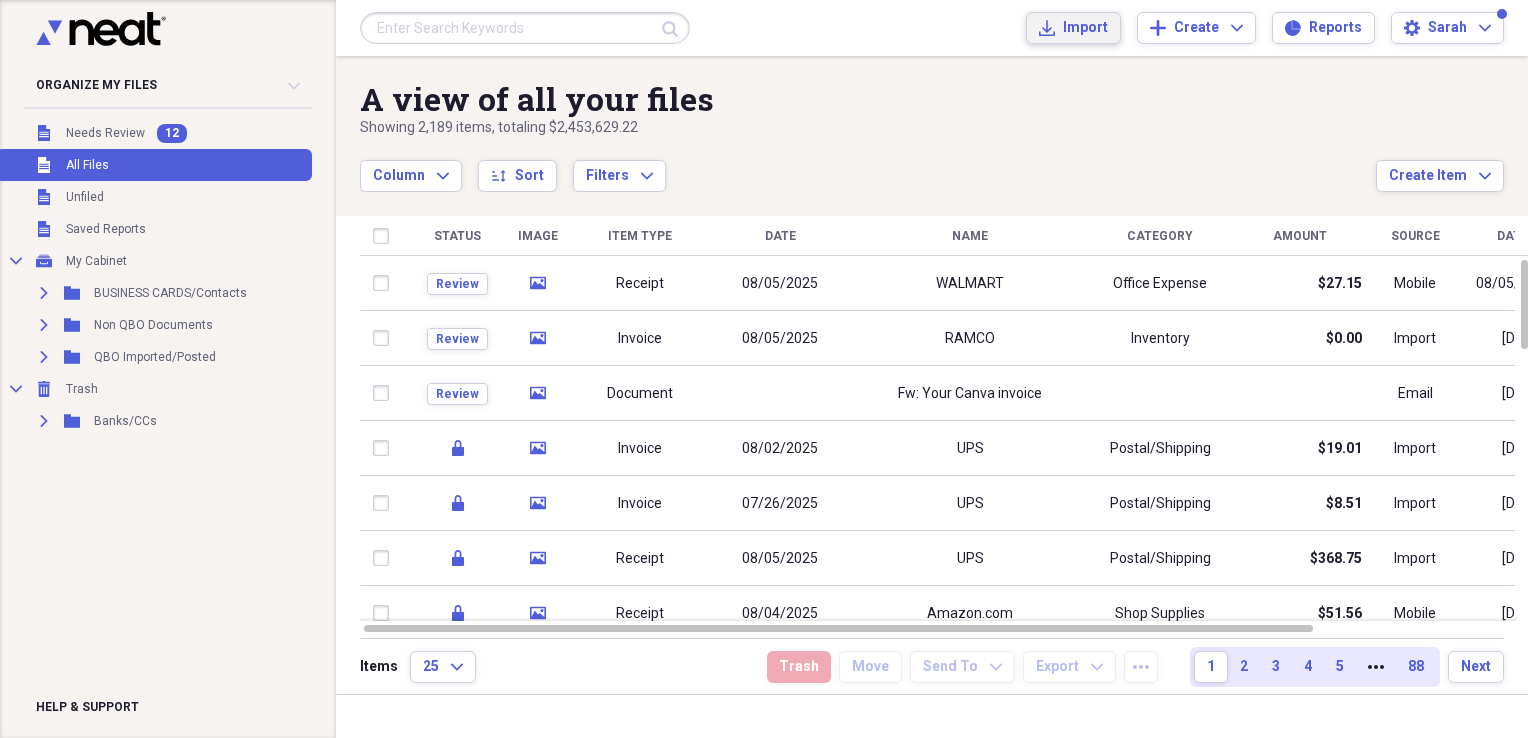 click on "Import" at bounding box center [1085, 28] 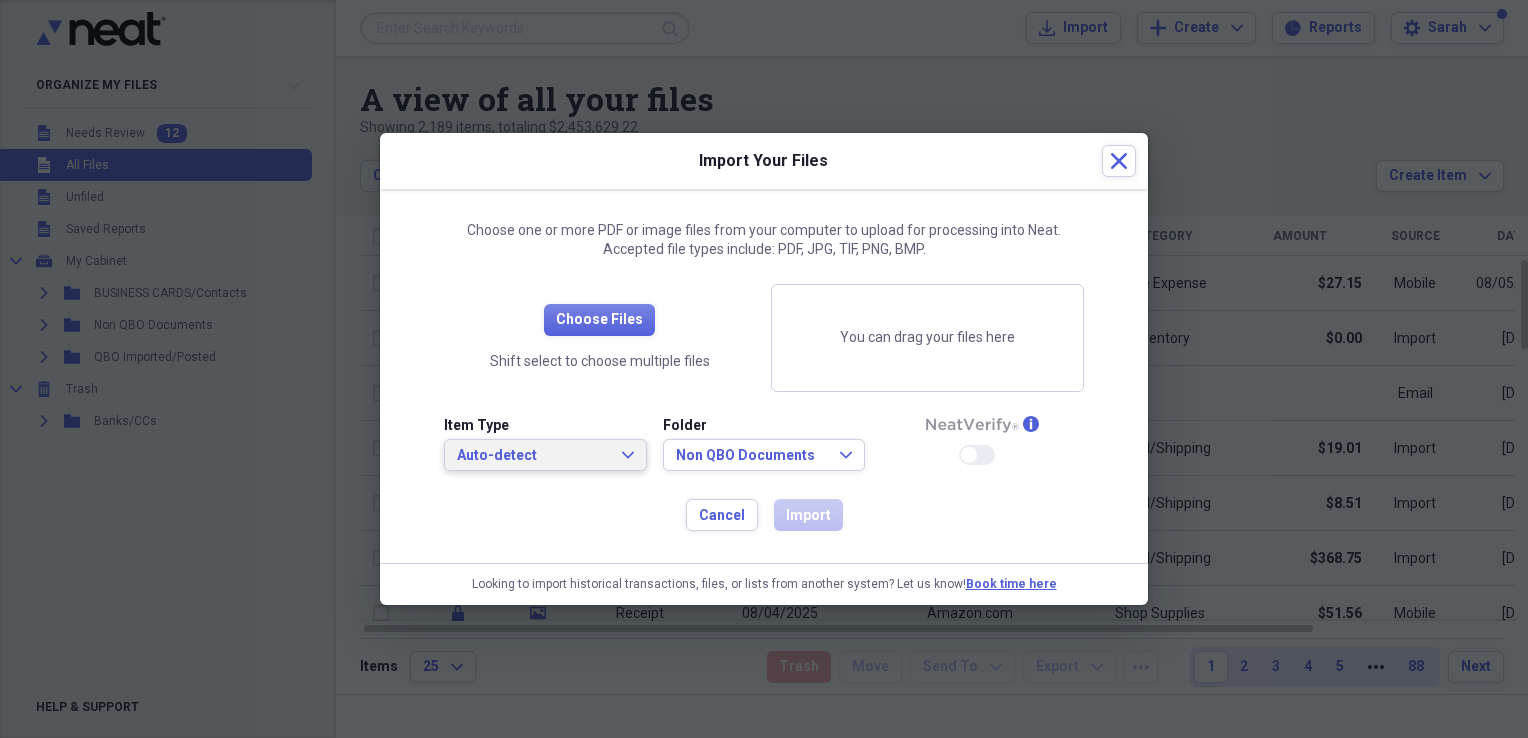 click on "Auto-detect" at bounding box center [533, 456] 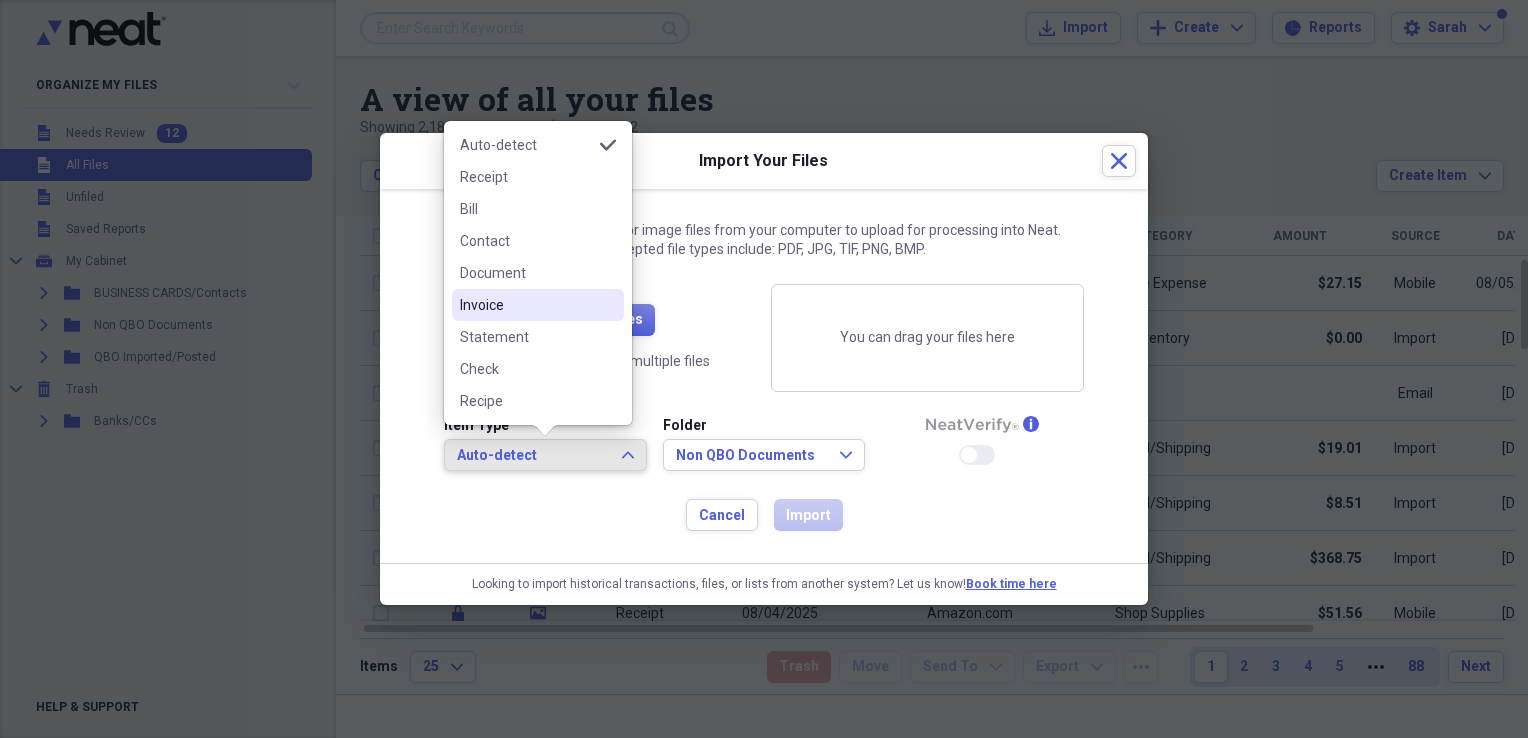 click on "Invoice" at bounding box center (538, 305) 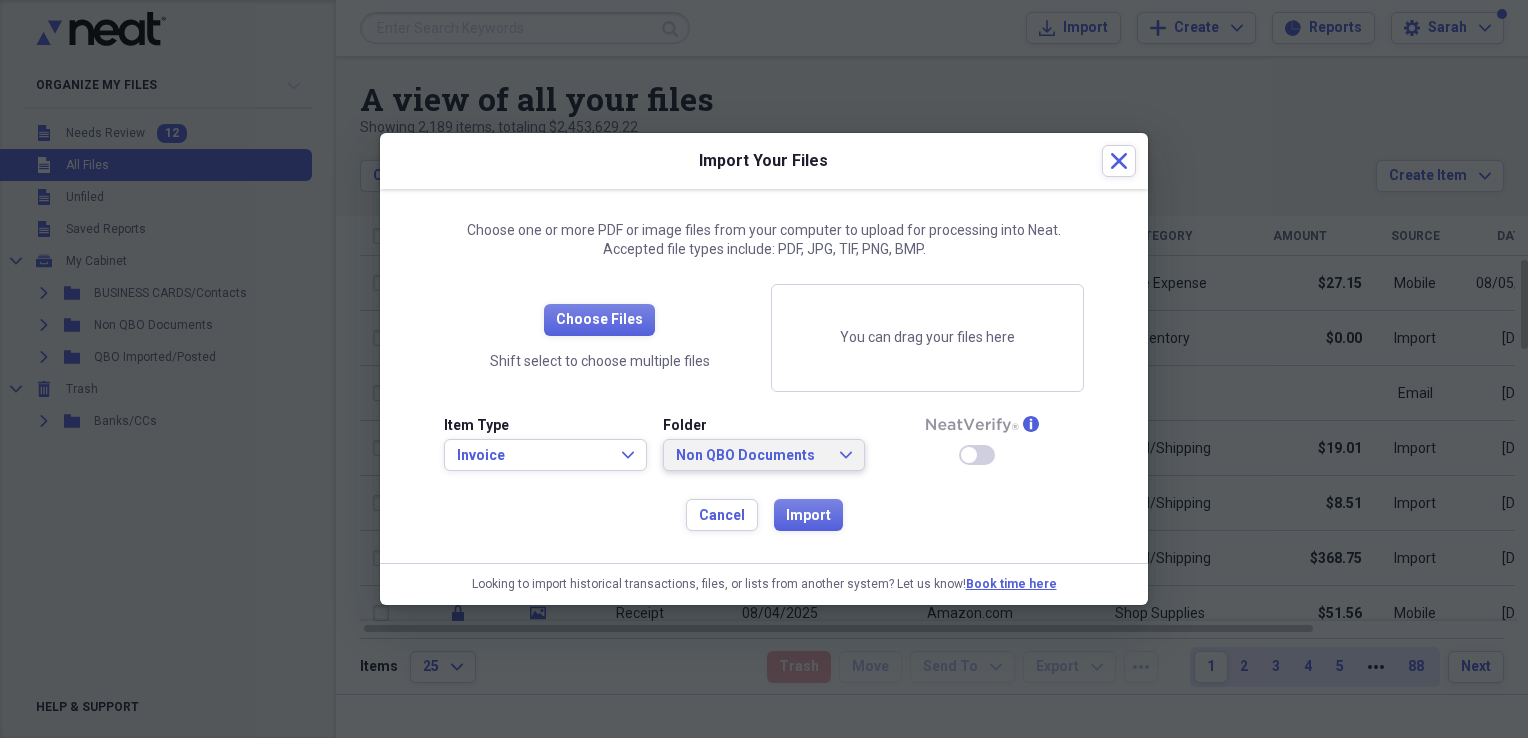 drag, startPoint x: 700, startPoint y: 444, endPoint x: 717, endPoint y: 442, distance: 17.117243 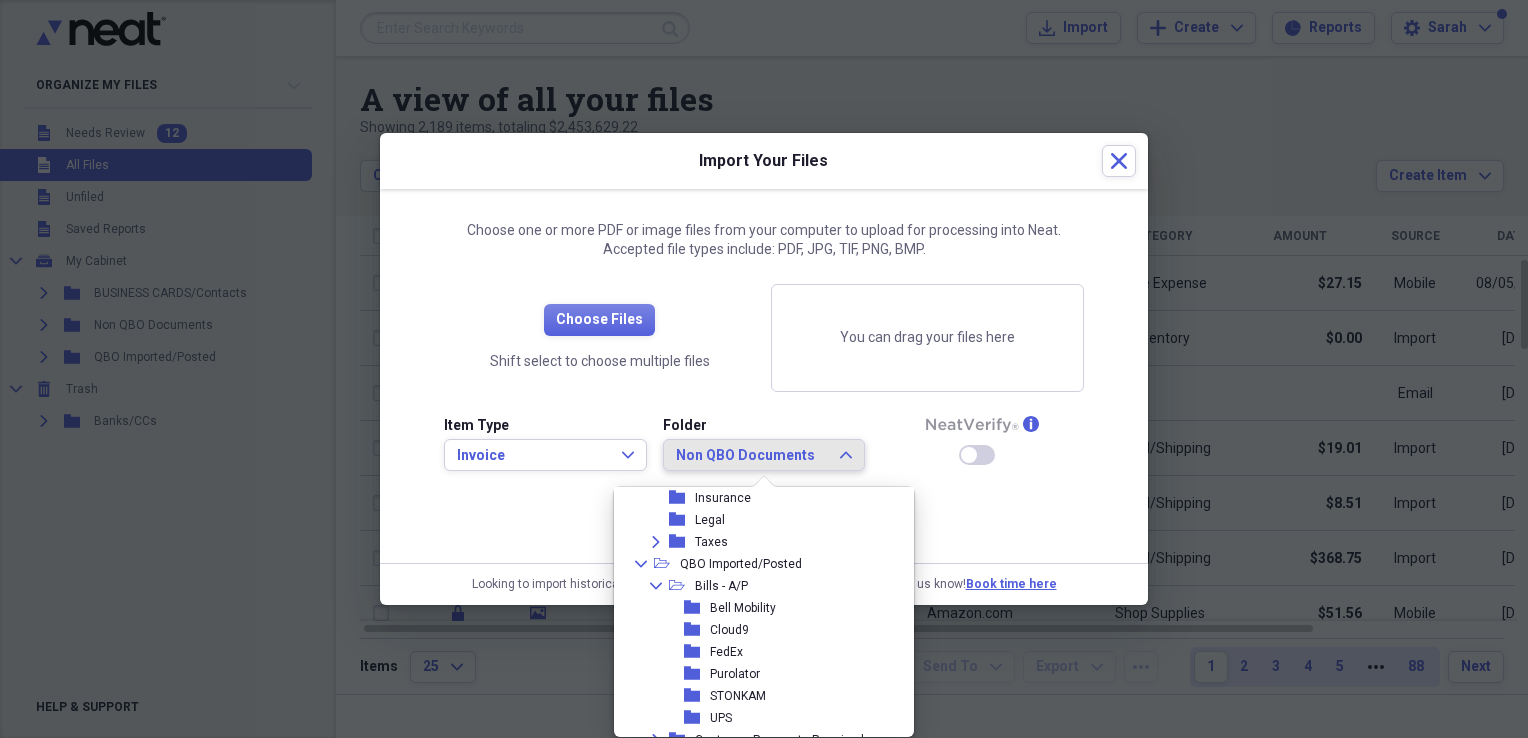 scroll, scrollTop: 204, scrollLeft: 0, axis: vertical 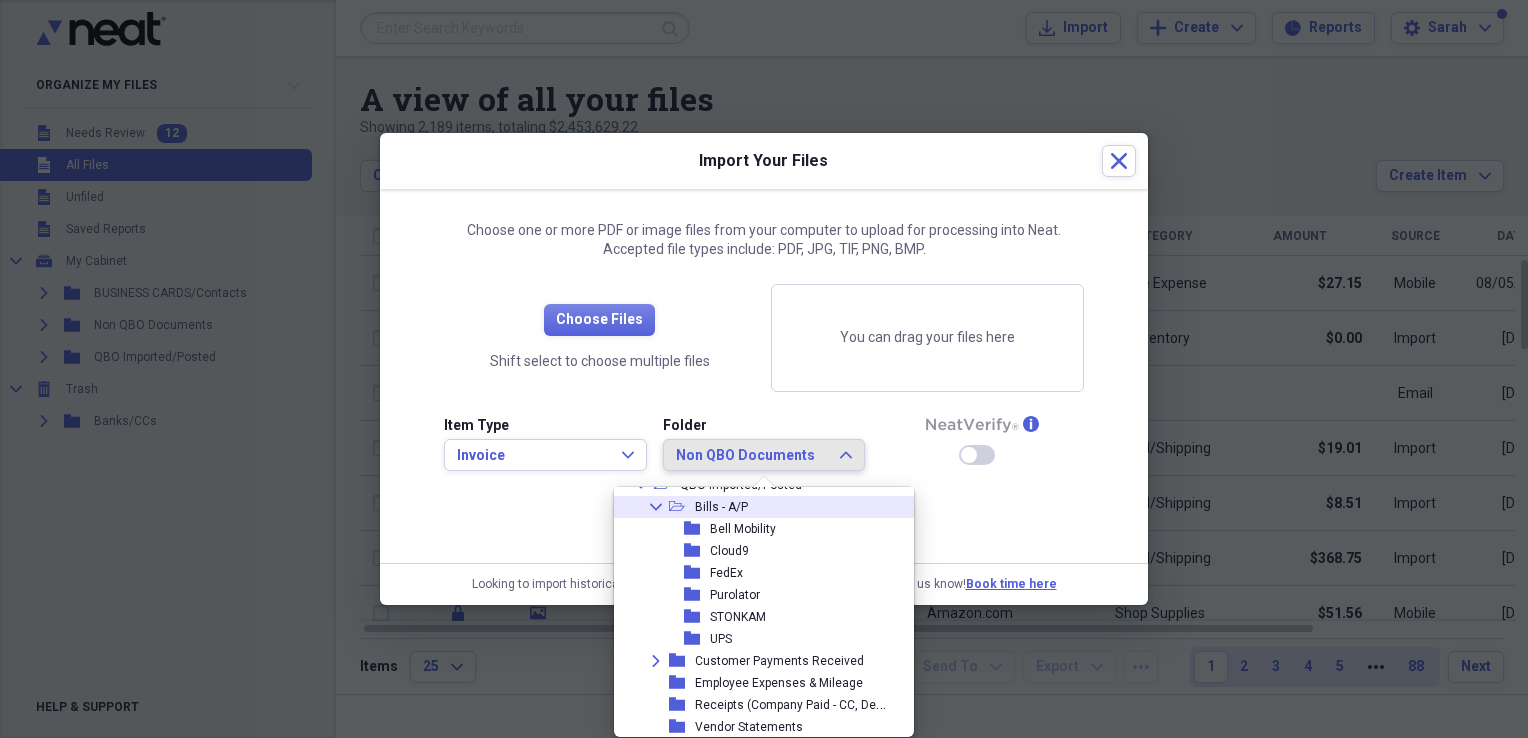 click on "open-folder" 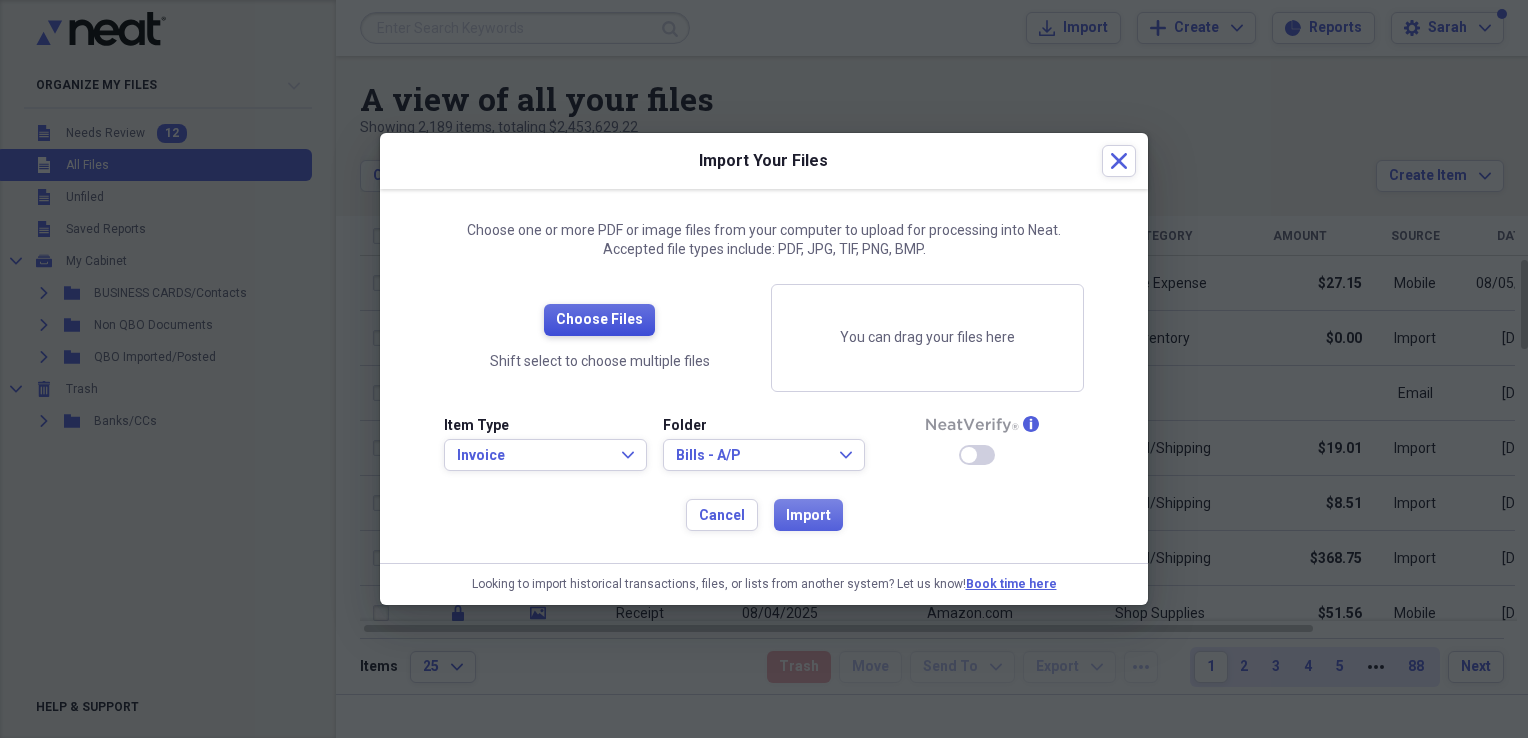 click on "Choose Files" at bounding box center [599, 320] 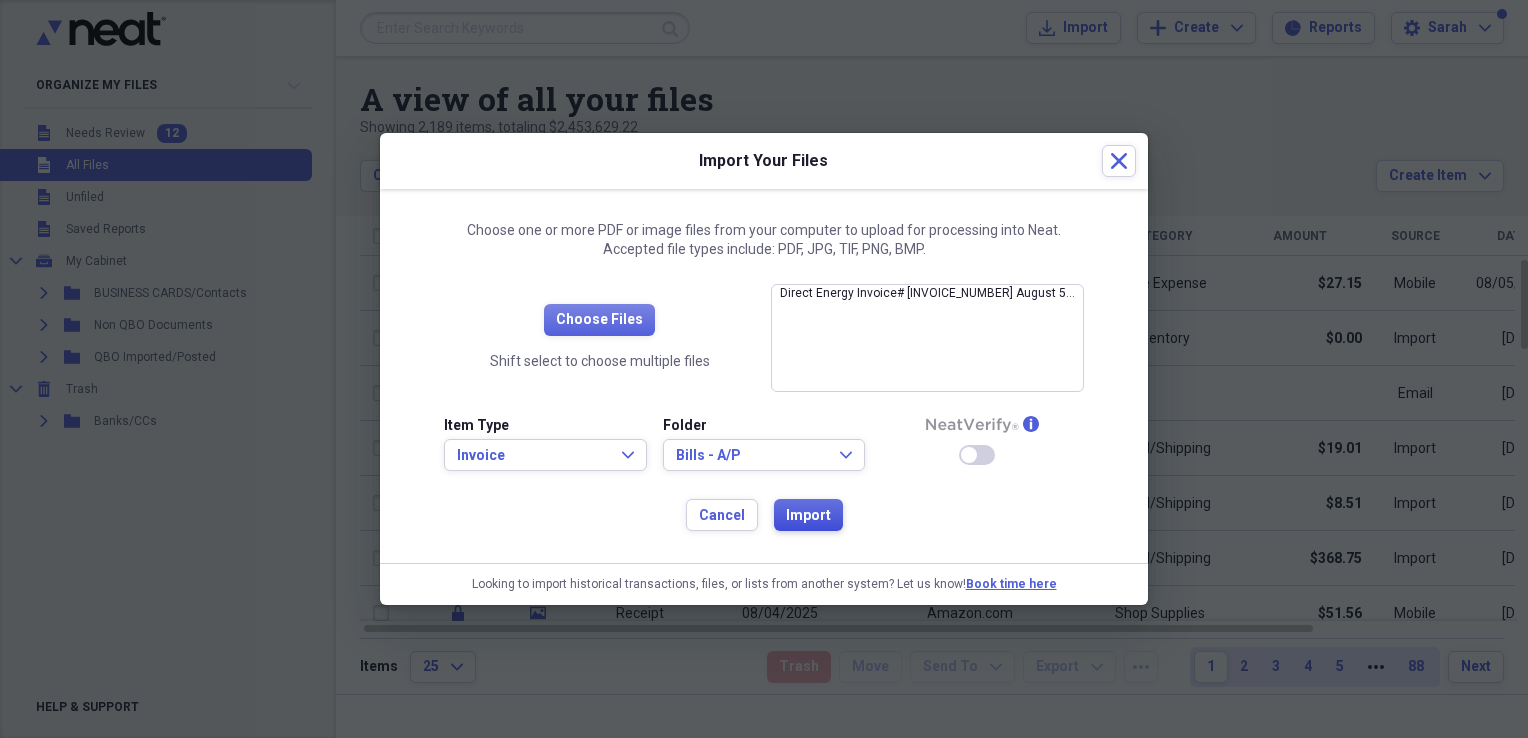 click on "Import" at bounding box center (808, 516) 